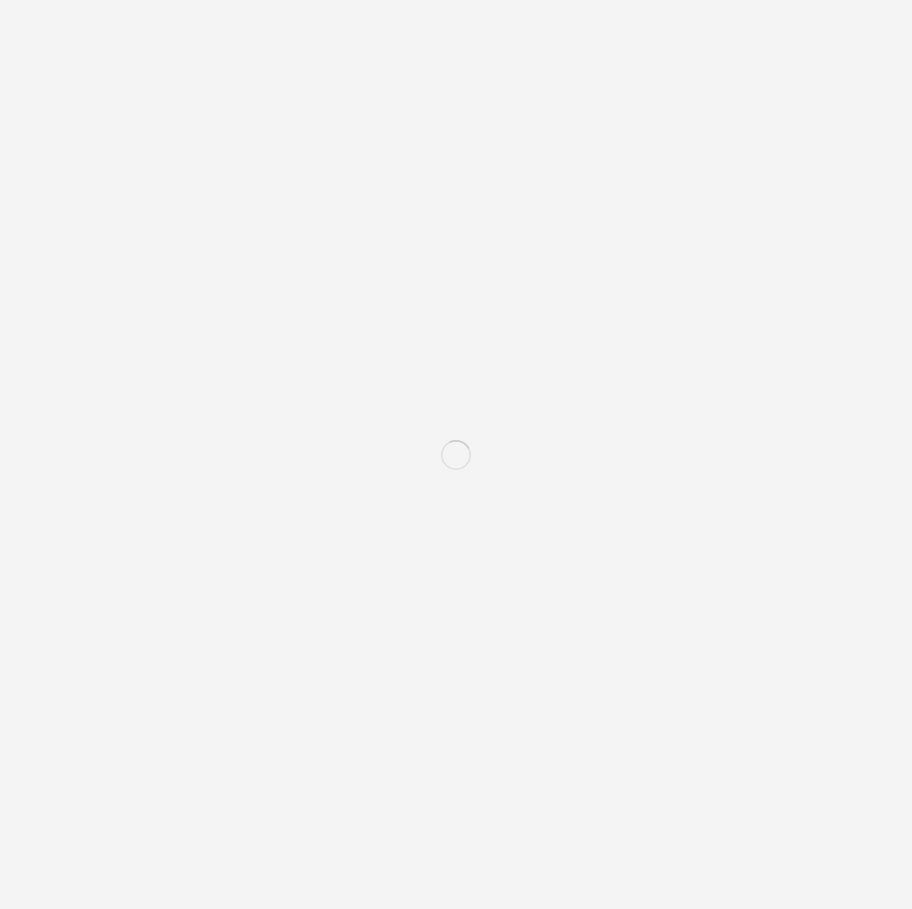 scroll, scrollTop: 0, scrollLeft: 0, axis: both 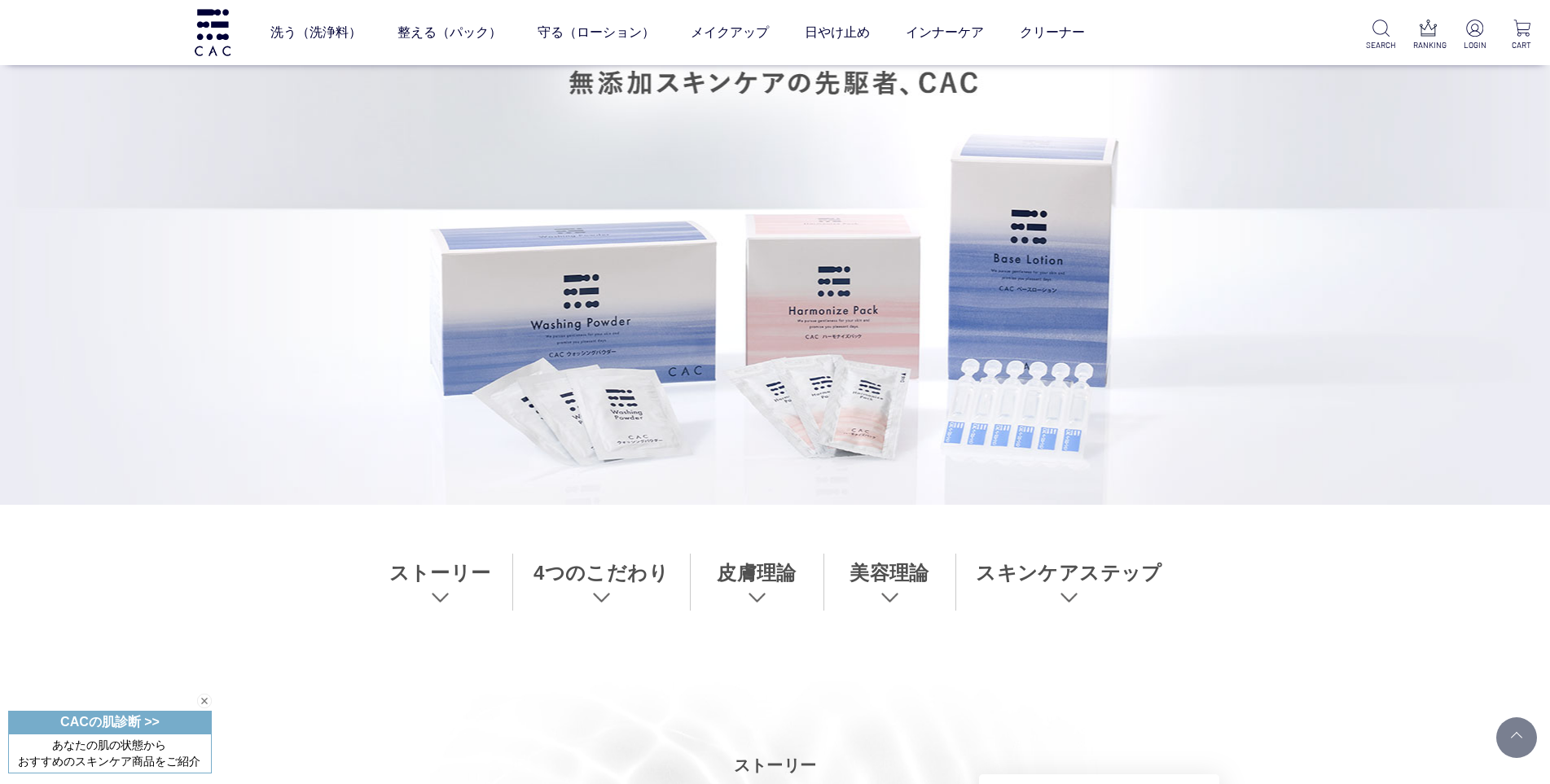 drag, startPoint x: 700, startPoint y: 289, endPoint x: 719, endPoint y: 304, distance: 24.207437 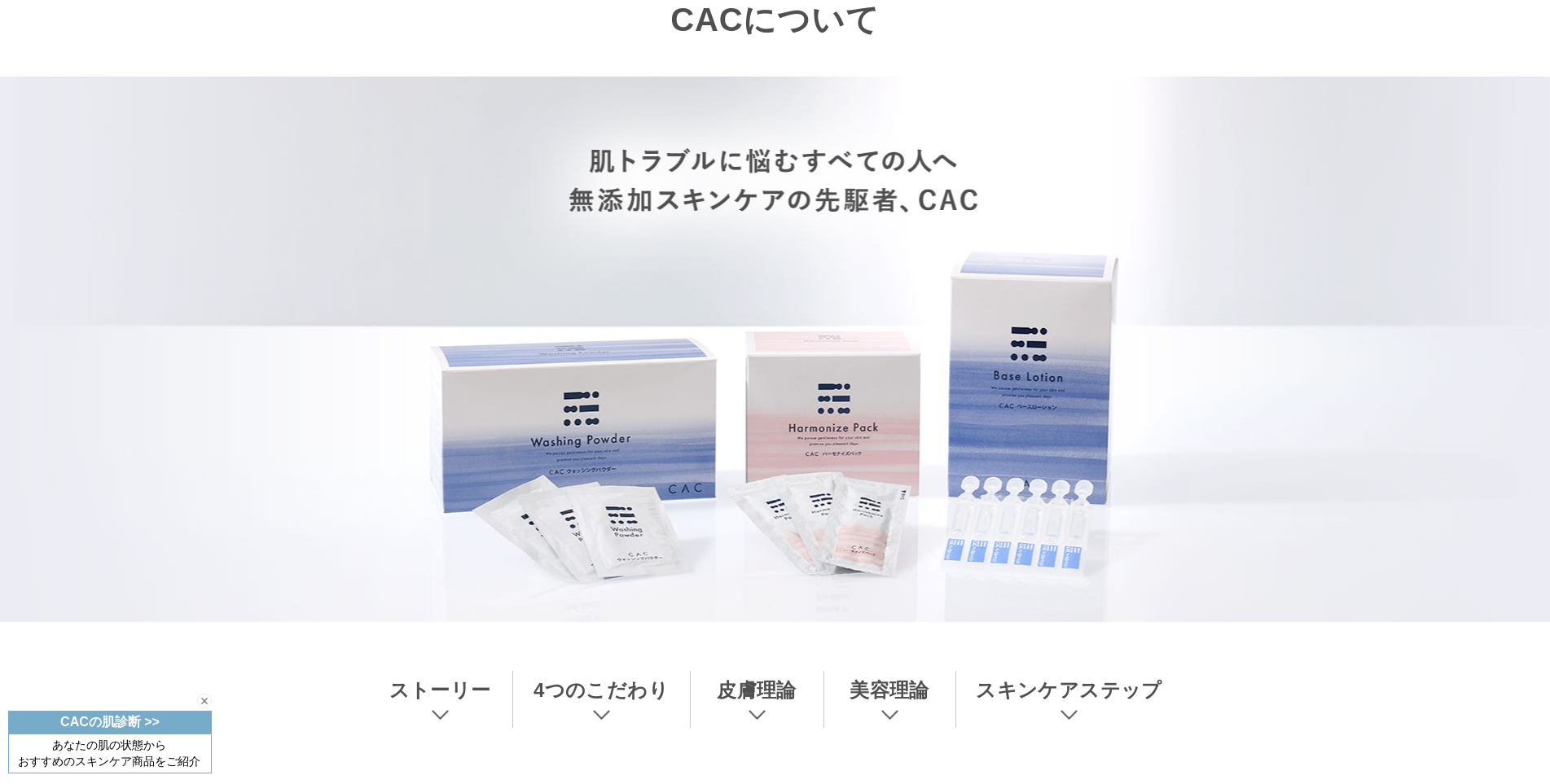 scroll, scrollTop: 0, scrollLeft: 0, axis: both 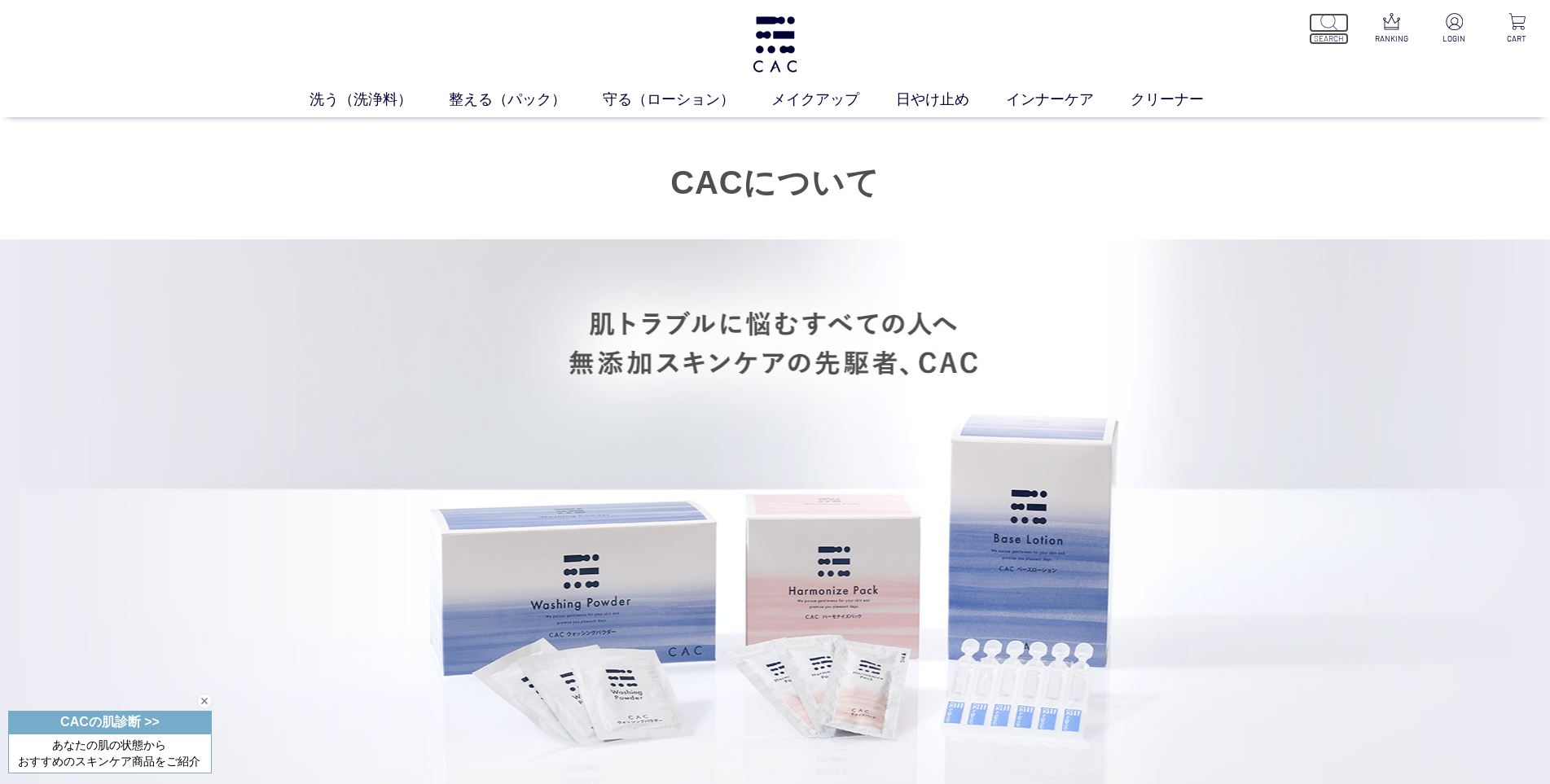 click at bounding box center (1328, 21) 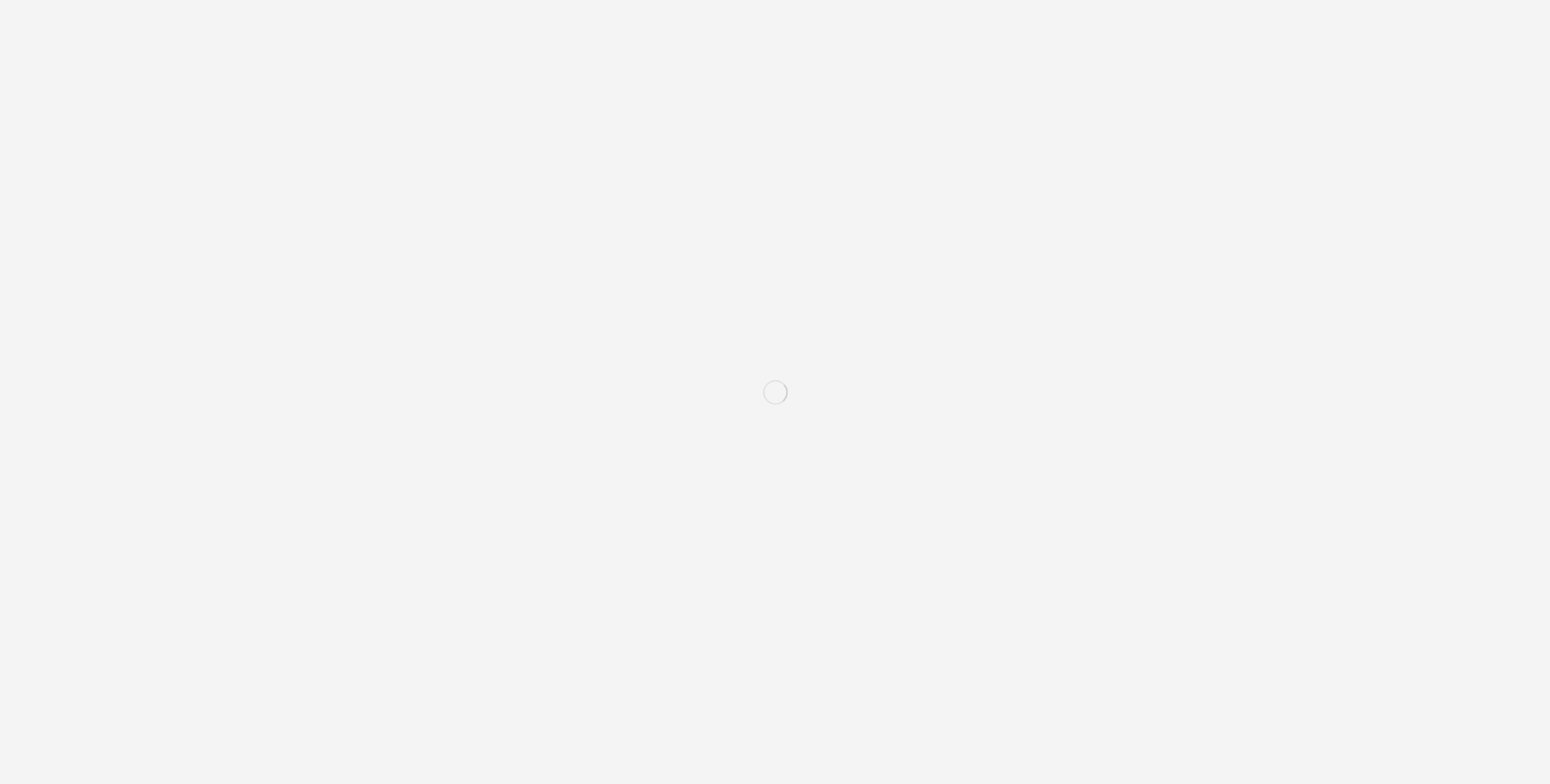 scroll, scrollTop: 0, scrollLeft: 0, axis: both 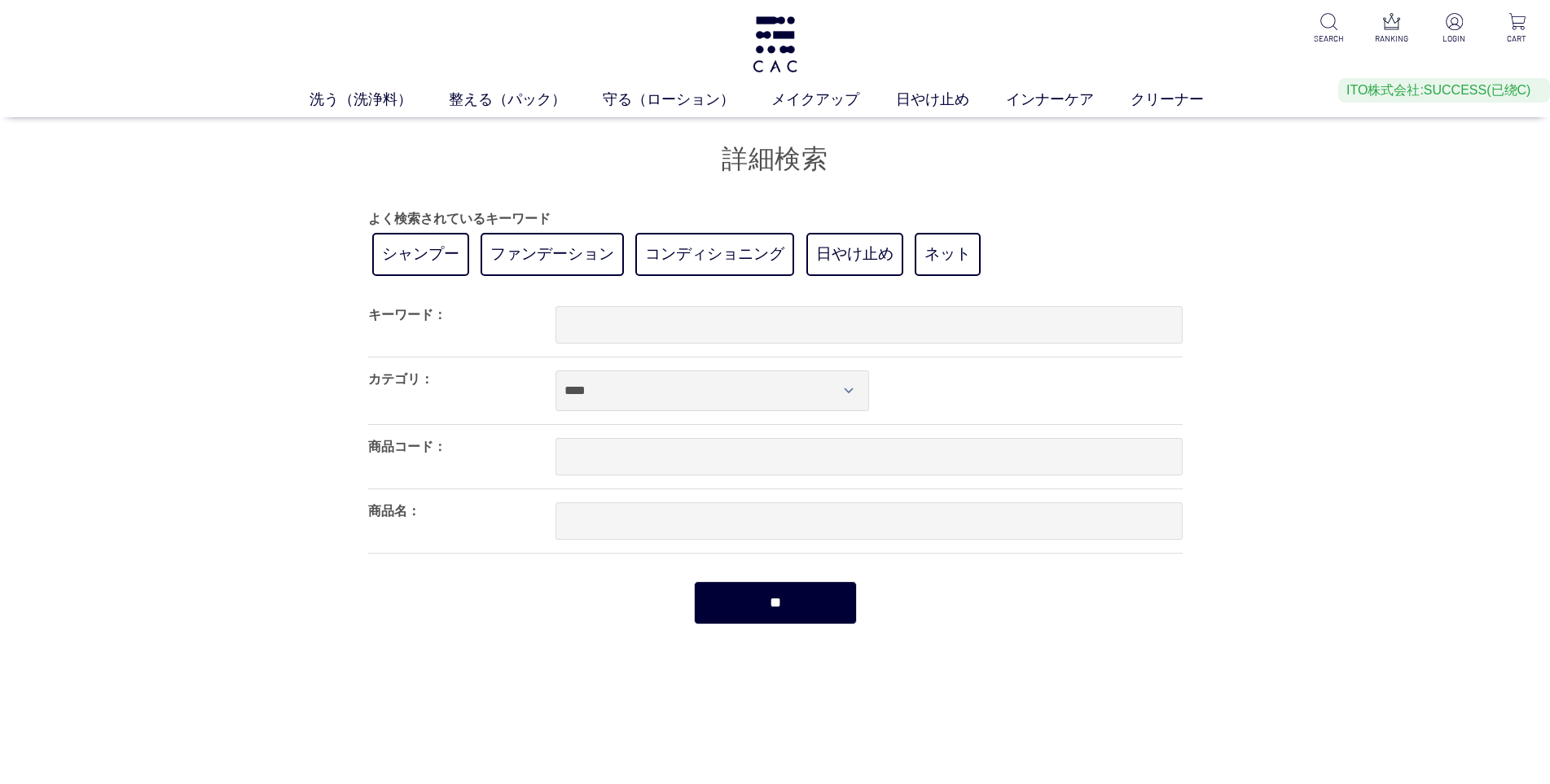 click on "洗う（洗浄料）
液体洗浄料
パウダー洗浄料
泡洗顔料
グッズ
整える（パック）
フェイスパック
ヘアパック
守る（ローション）
保湿化粧水
柔軟化粧水
美容液
ジェル
メイクアップ
ベース
アイ
フェイスカラー
リップ
日やけ止め
インナーケア
クリーナー
SEARCH
RANKING
LOGIN
CART" at bounding box center [775, 59] 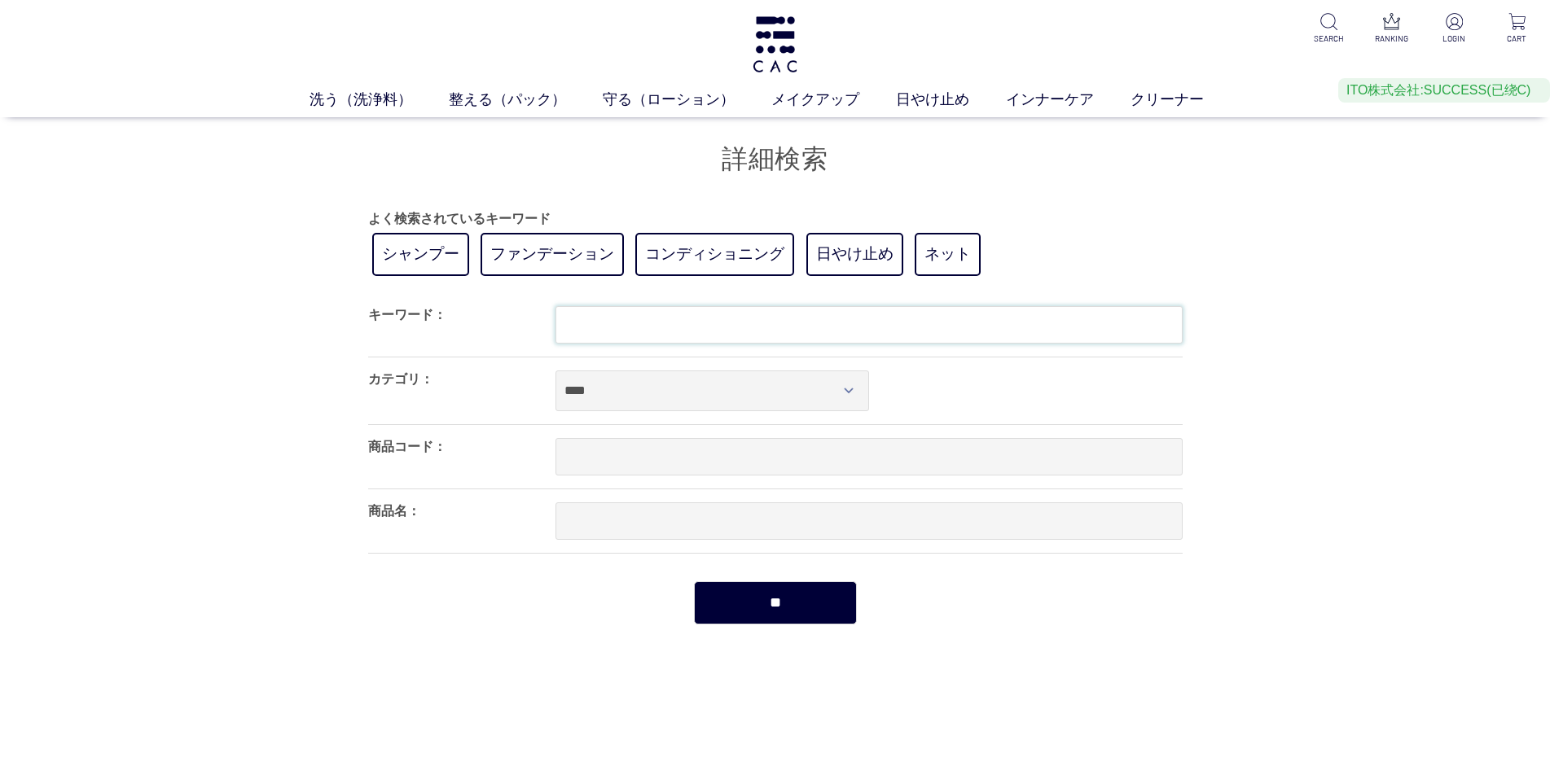 click at bounding box center [869, 325] 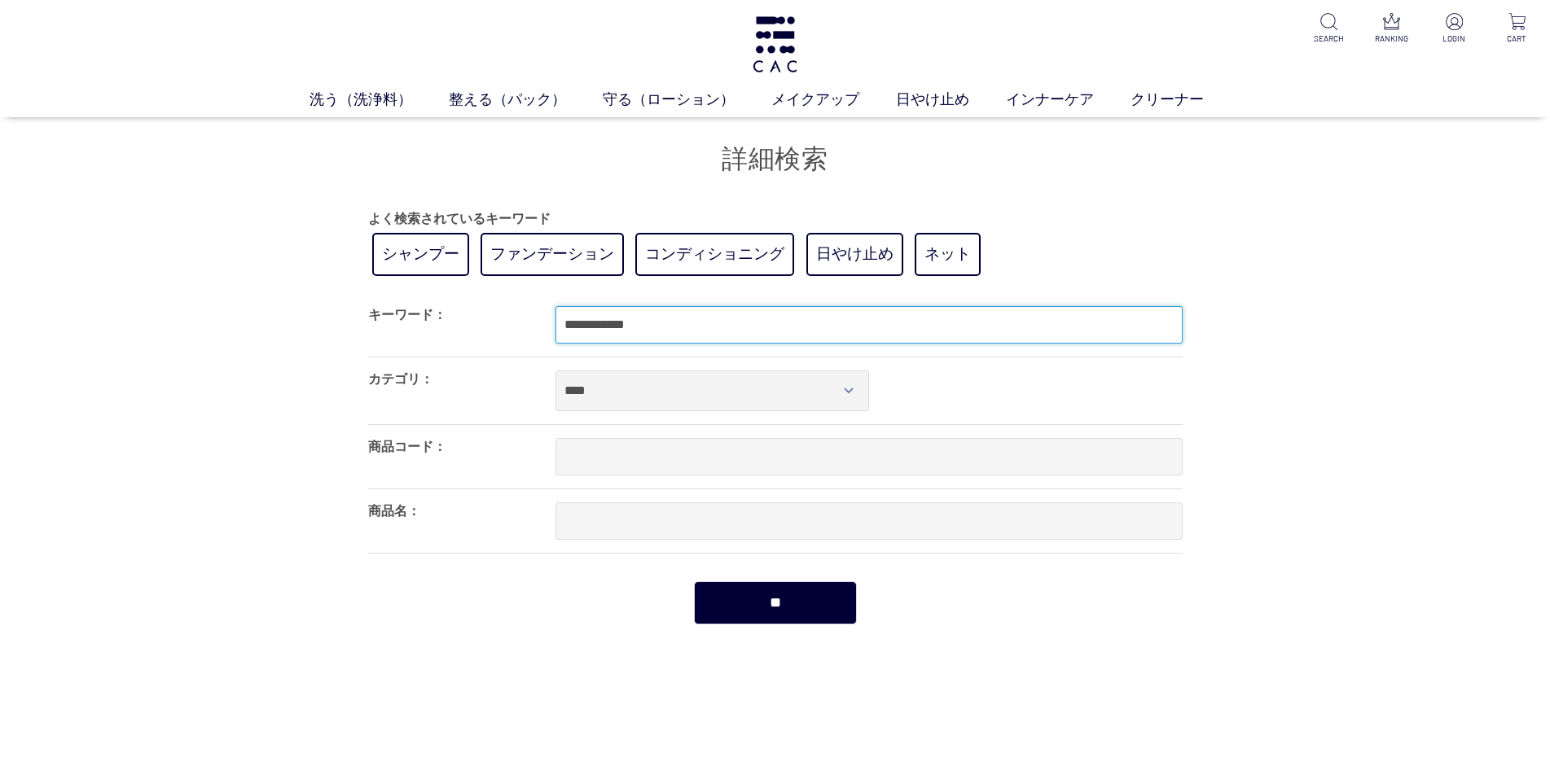 type on "**********" 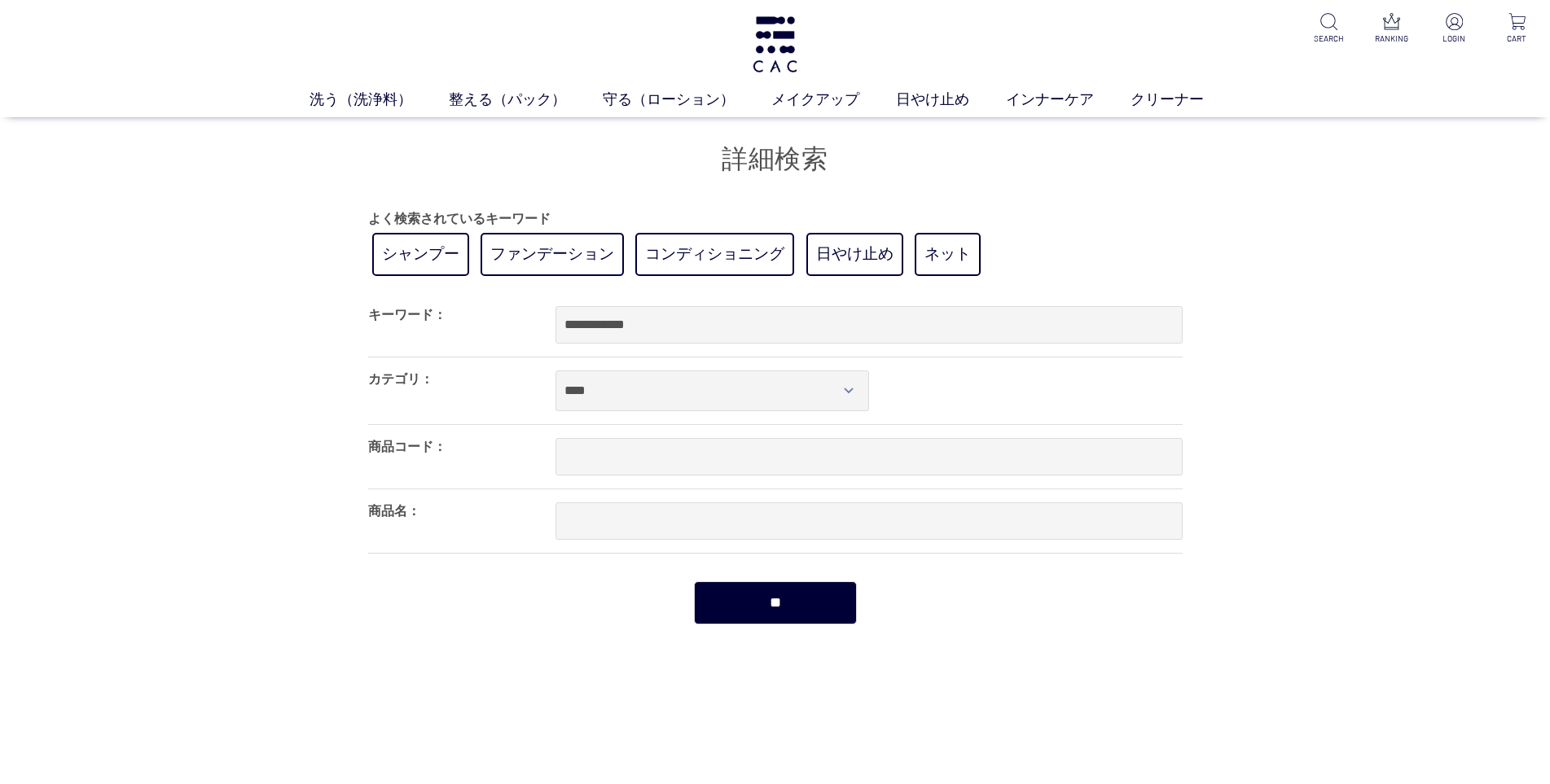 click on "**" at bounding box center [775, 602] 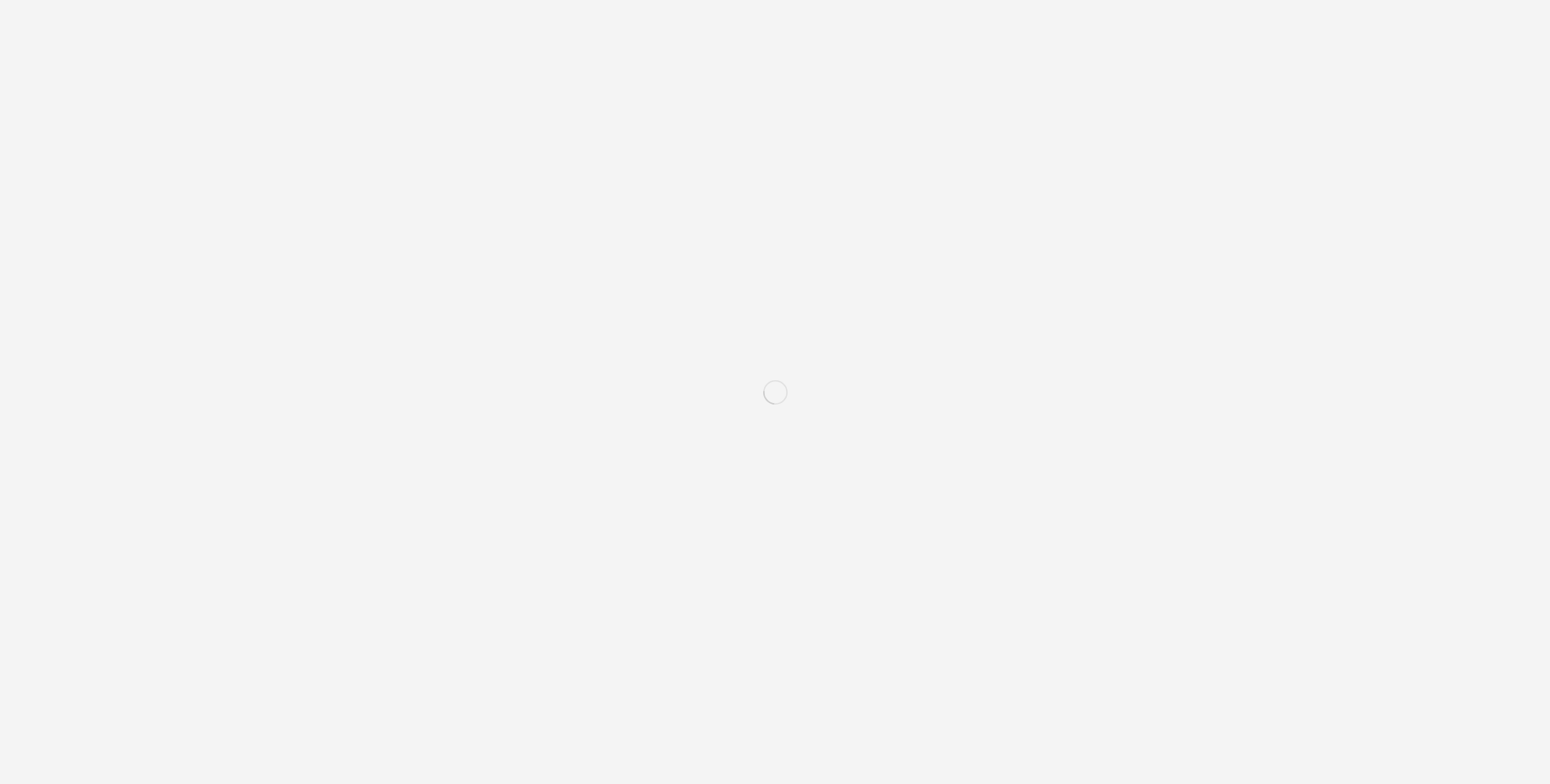 scroll, scrollTop: 0, scrollLeft: 0, axis: both 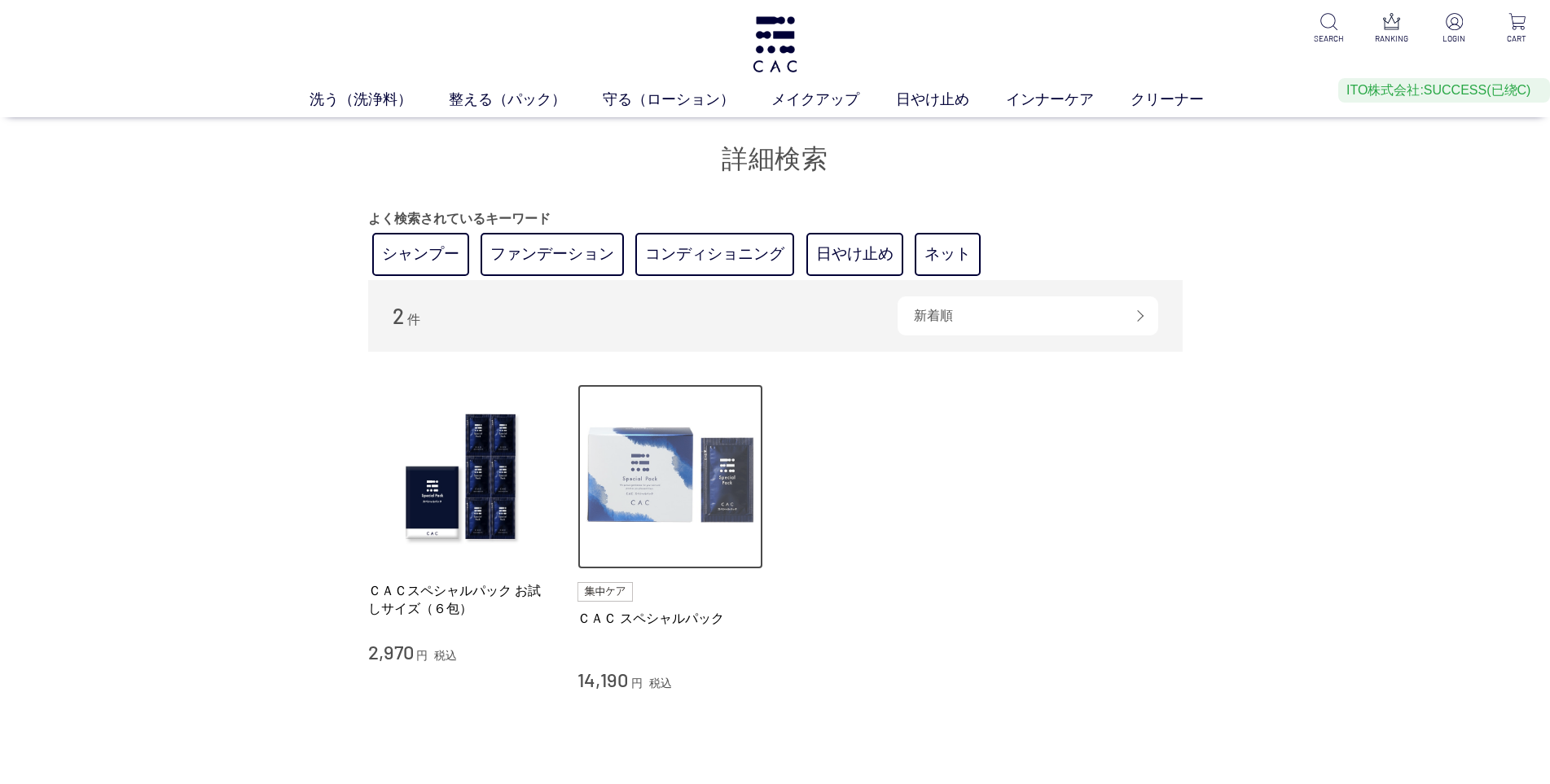 click at bounding box center (670, 477) 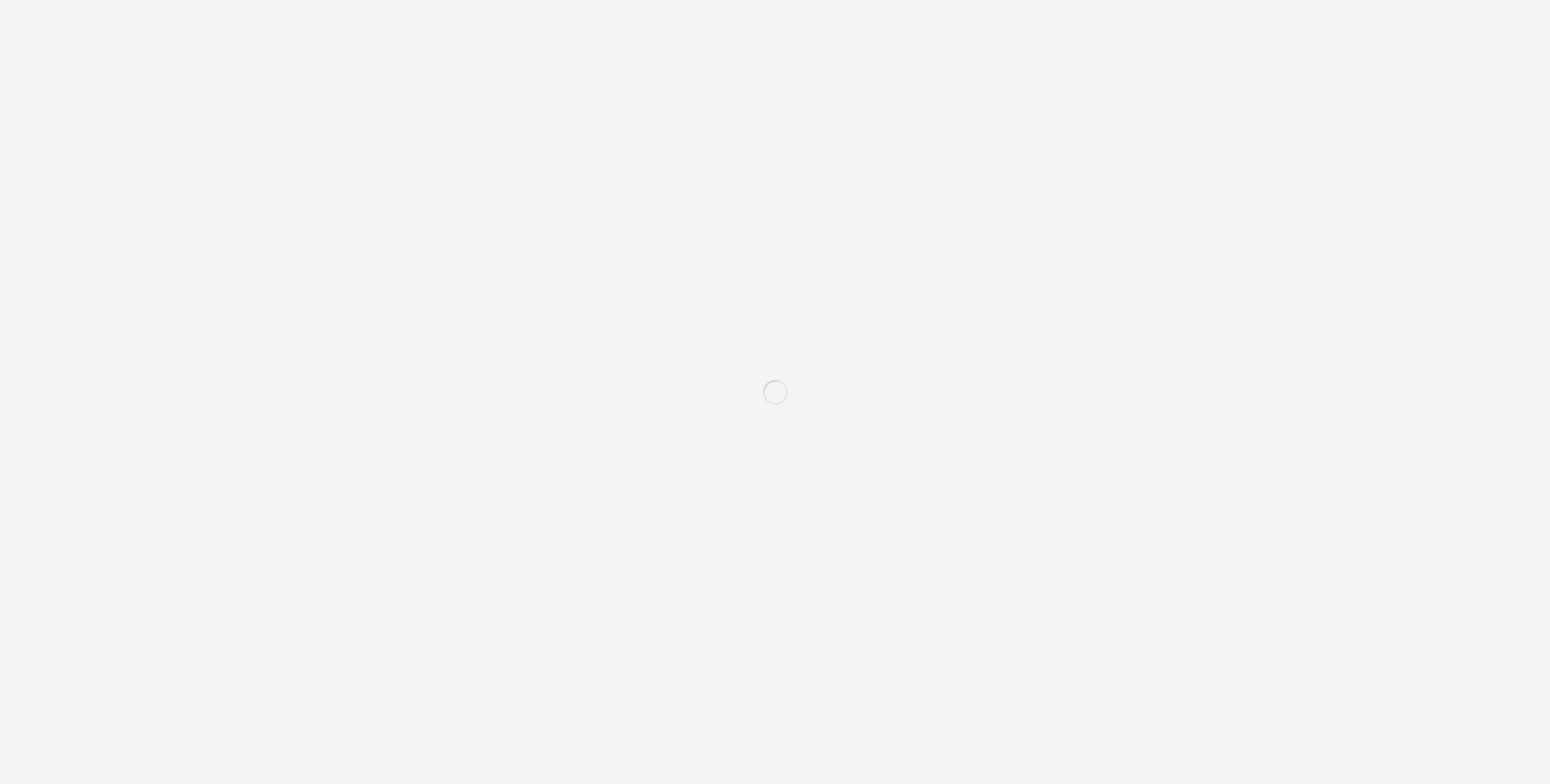 scroll, scrollTop: 0, scrollLeft: 0, axis: both 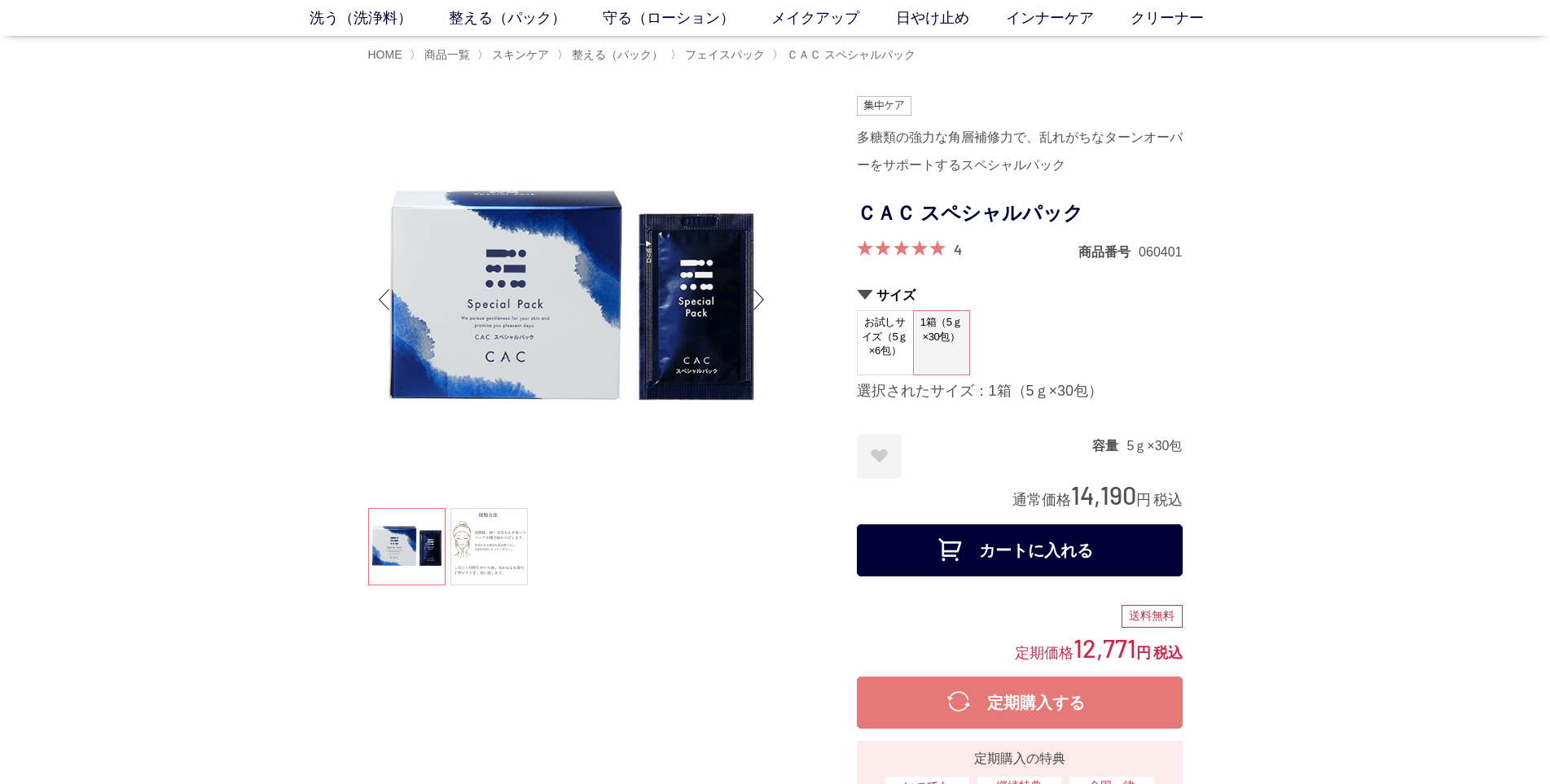 click on "カートに入れる" at bounding box center [1020, 550] 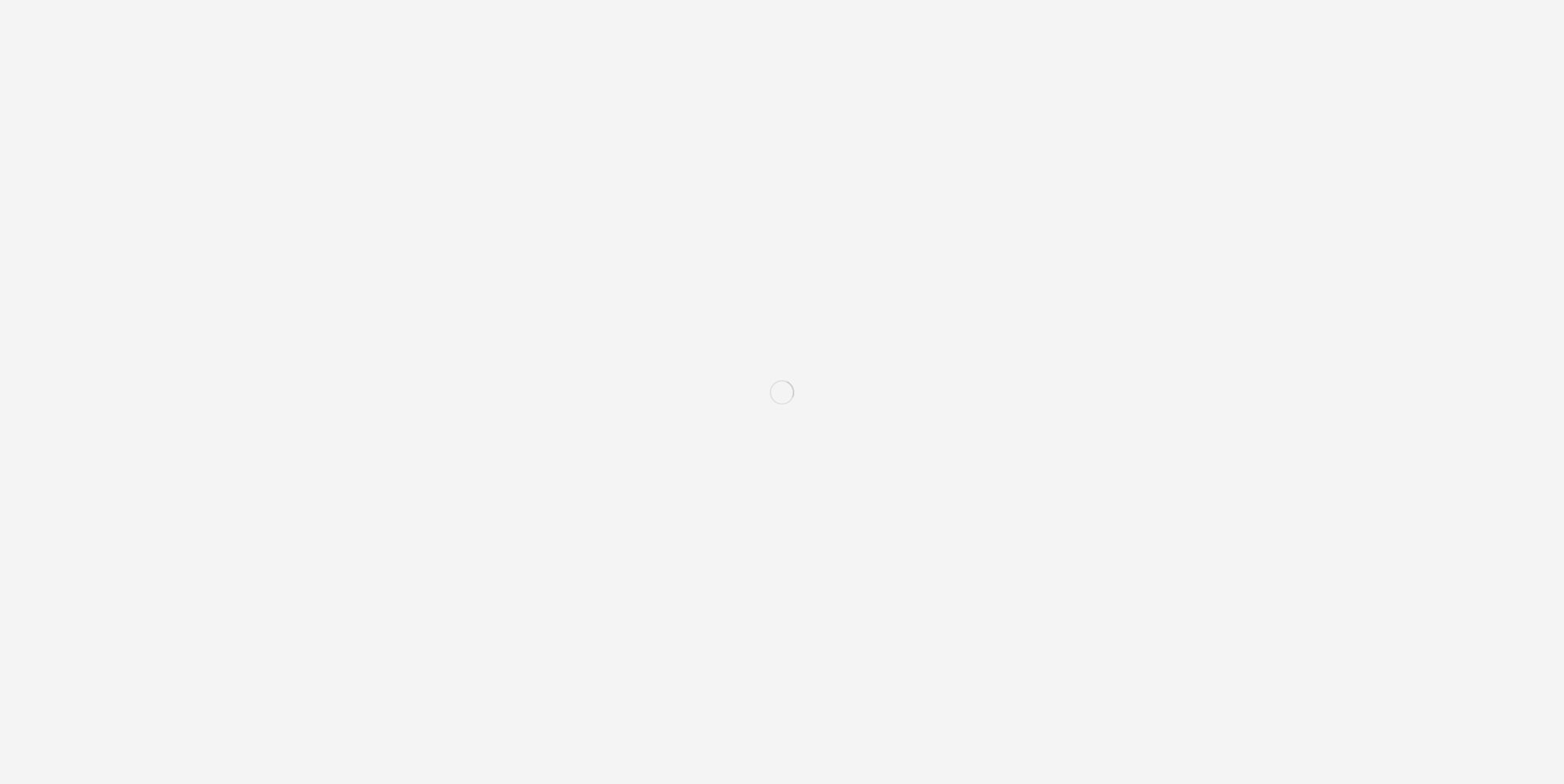 scroll, scrollTop: 0, scrollLeft: 0, axis: both 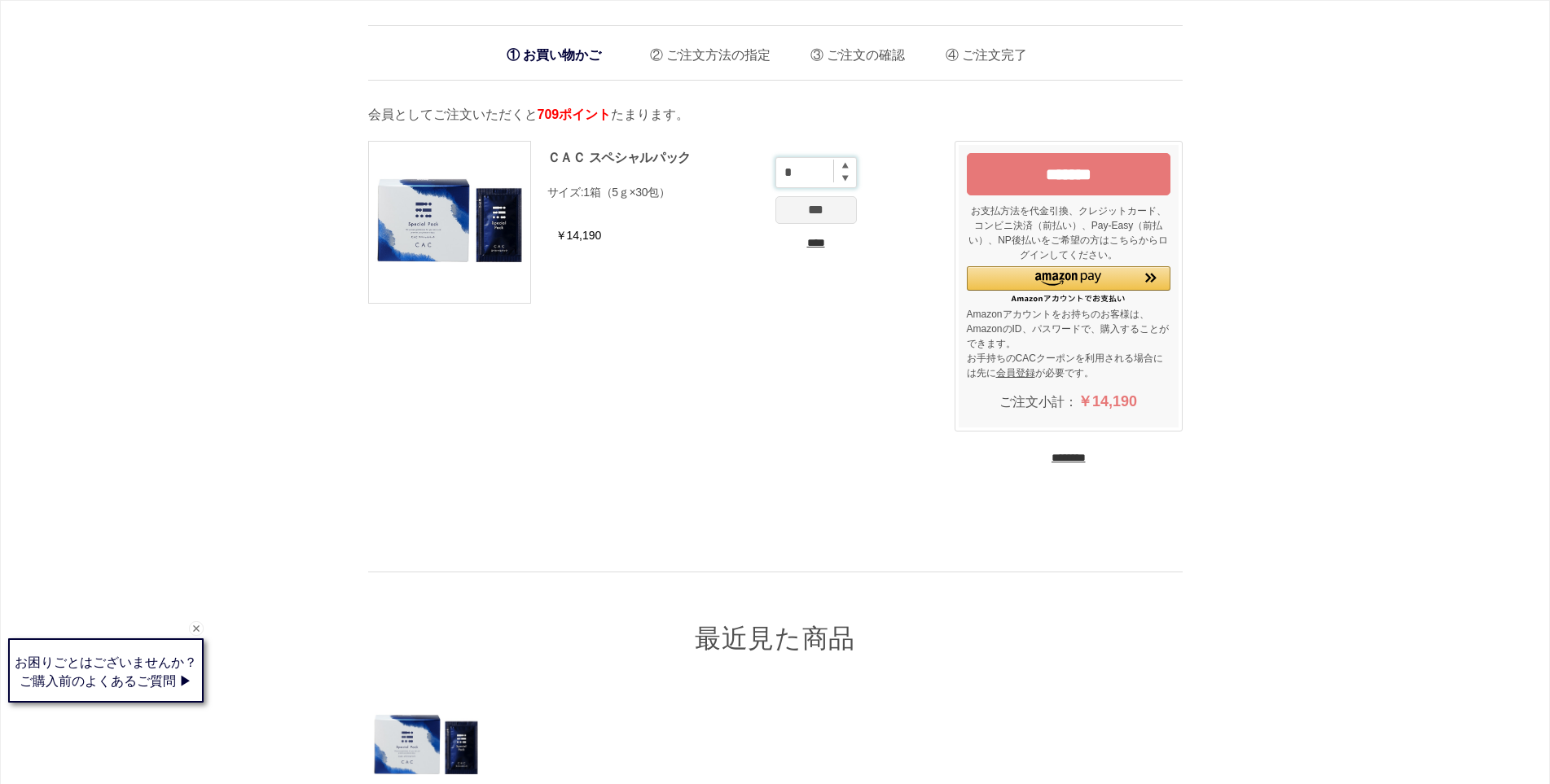 click on "*" at bounding box center (816, 173) 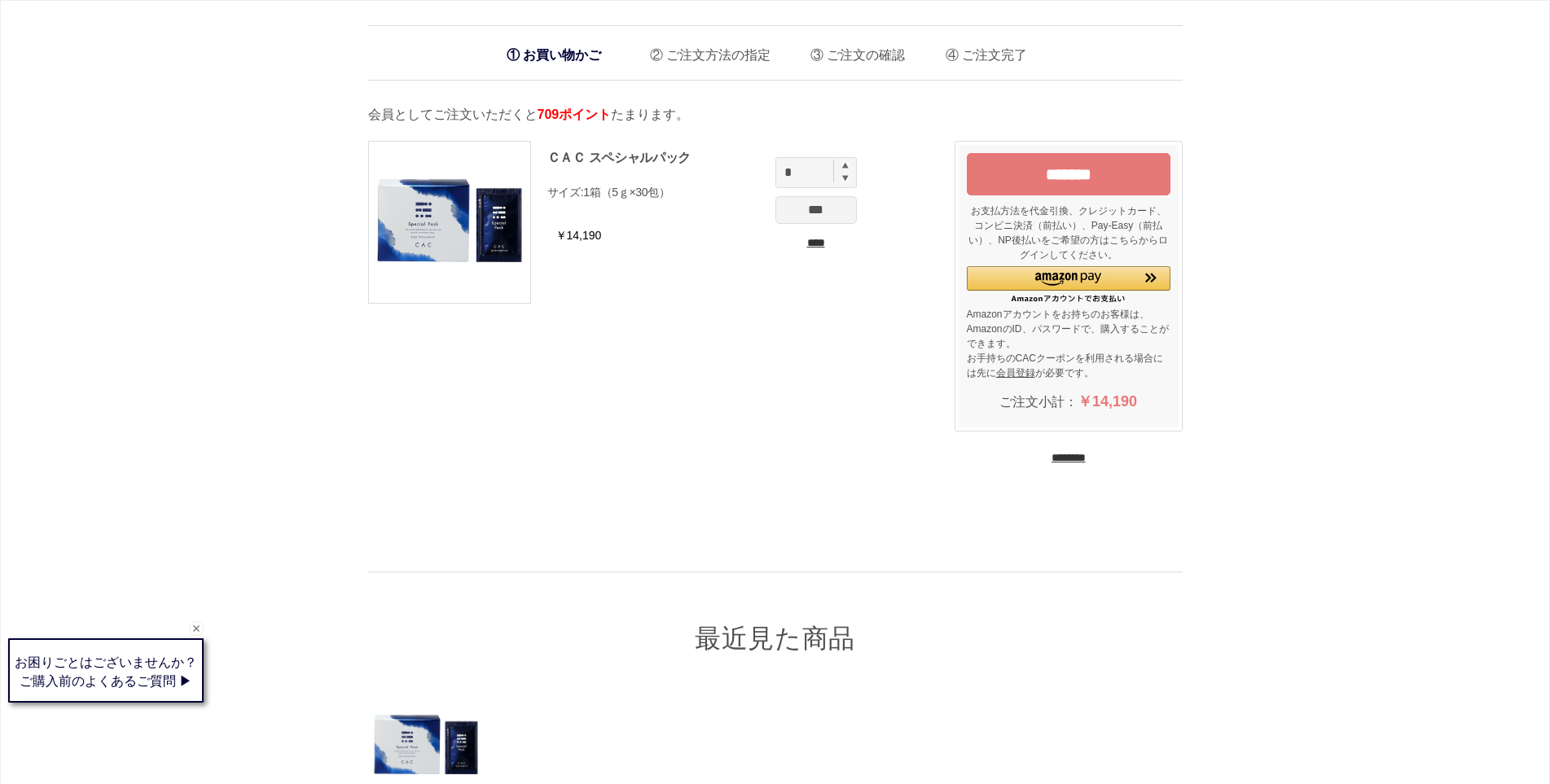 click at bounding box center [845, 165] 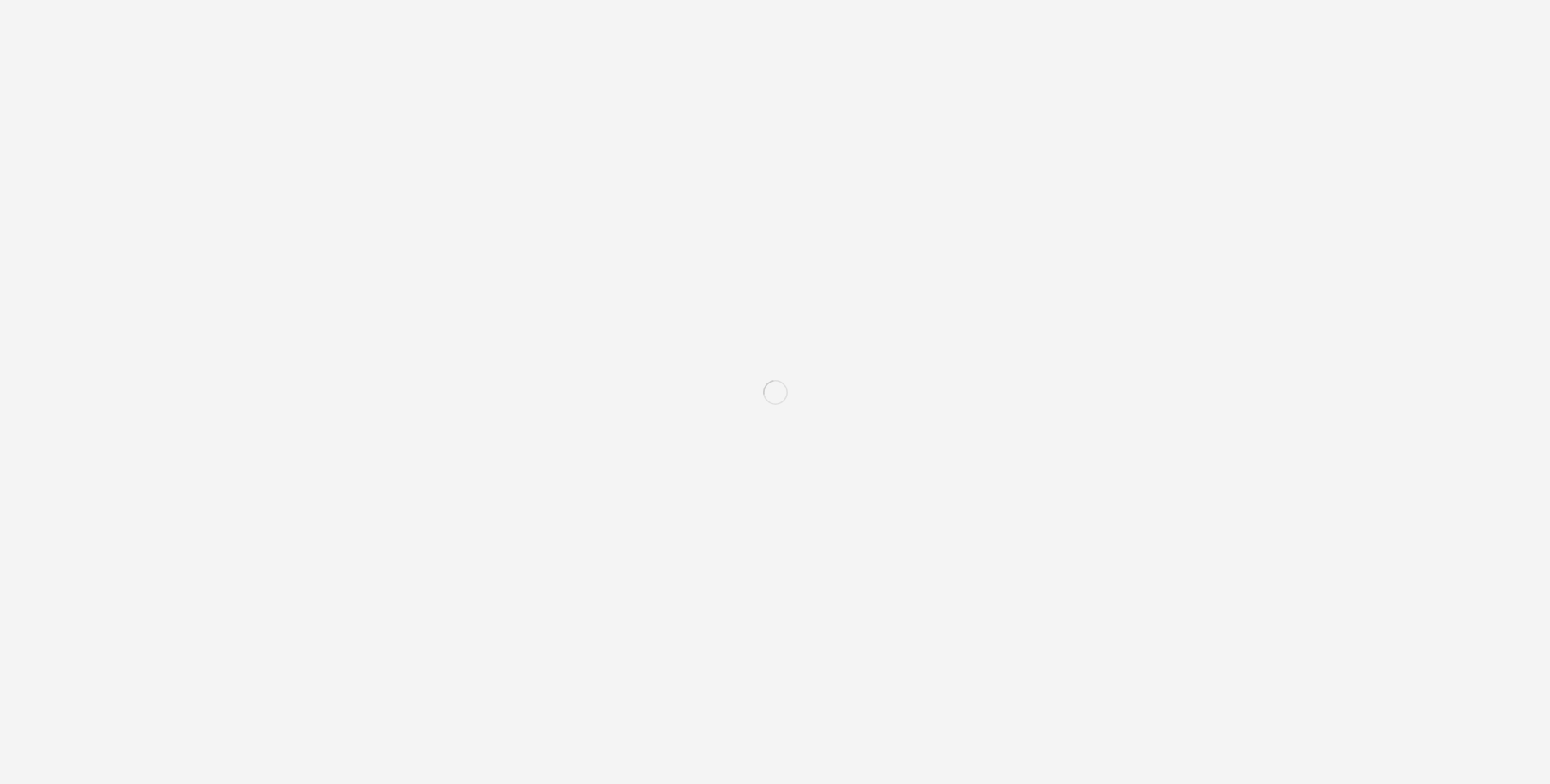 scroll, scrollTop: 0, scrollLeft: 0, axis: both 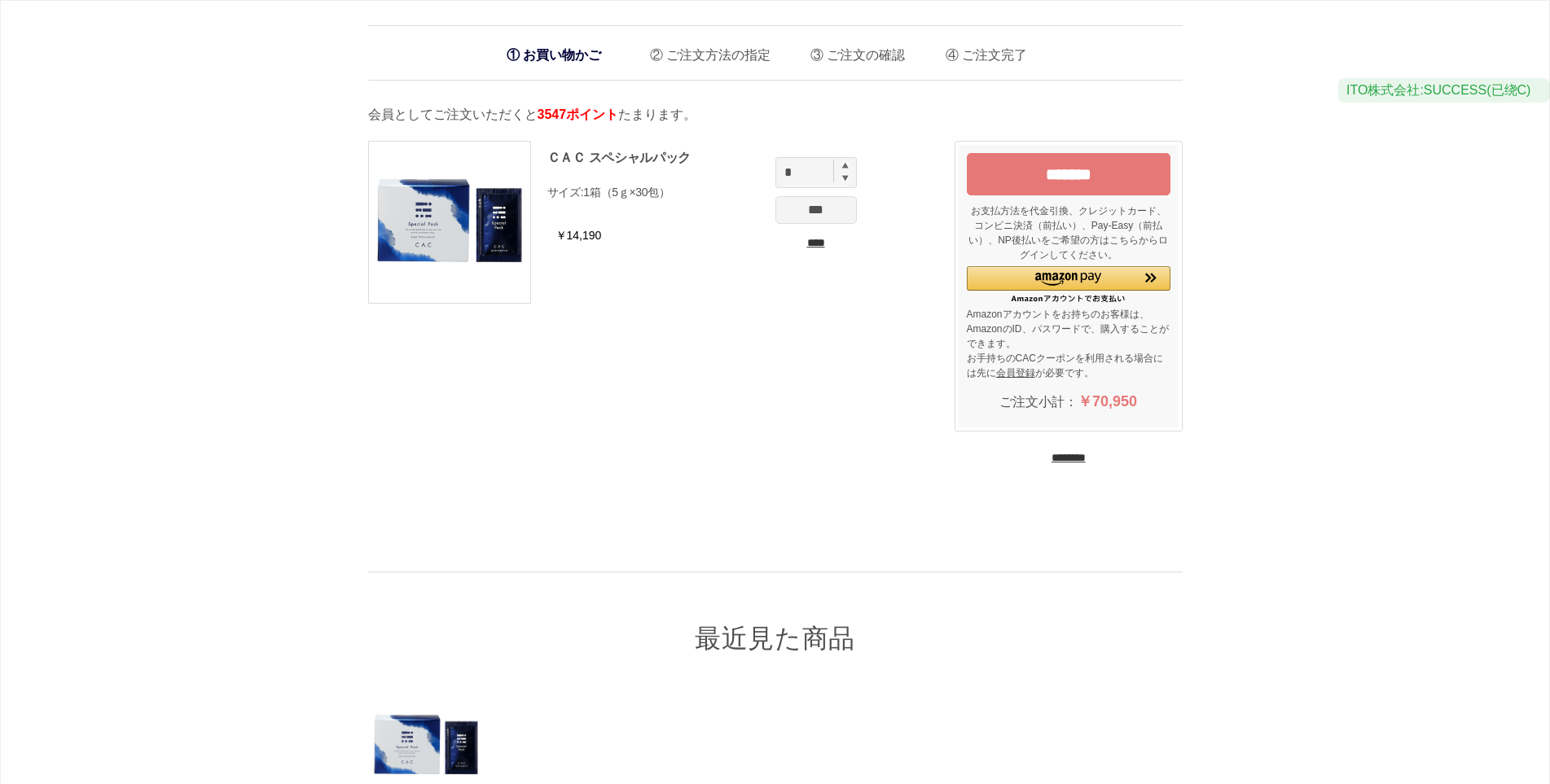 click on "*******" at bounding box center [1069, 174] 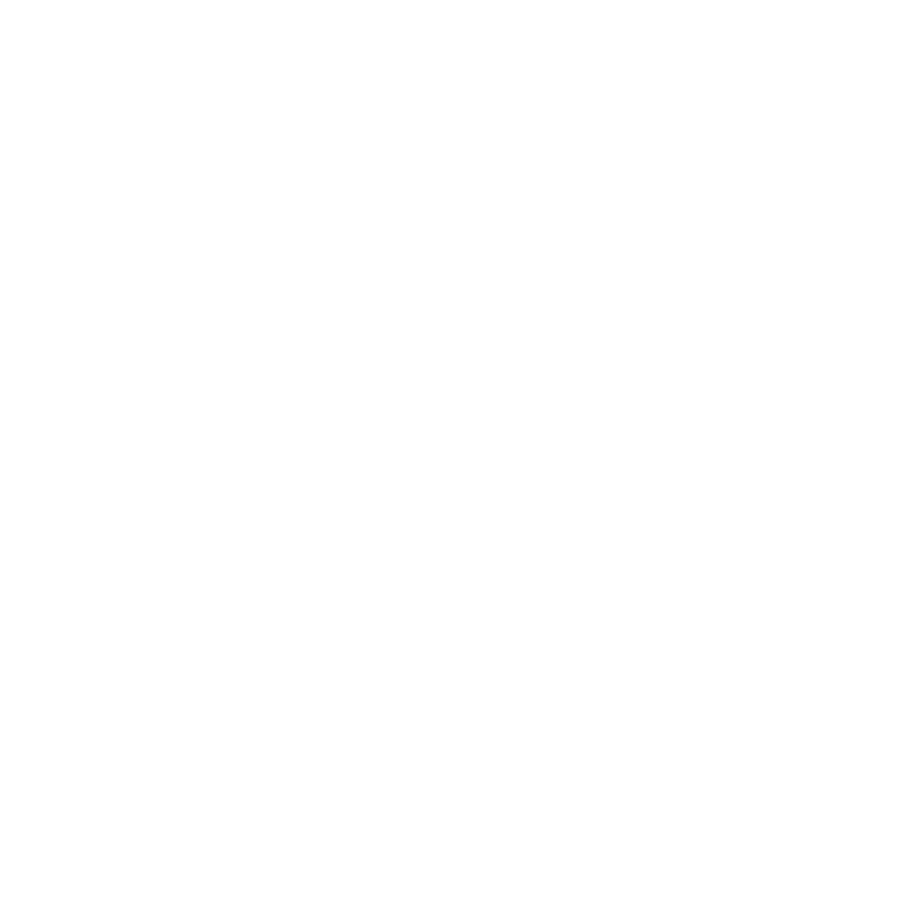 scroll, scrollTop: 0, scrollLeft: 0, axis: both 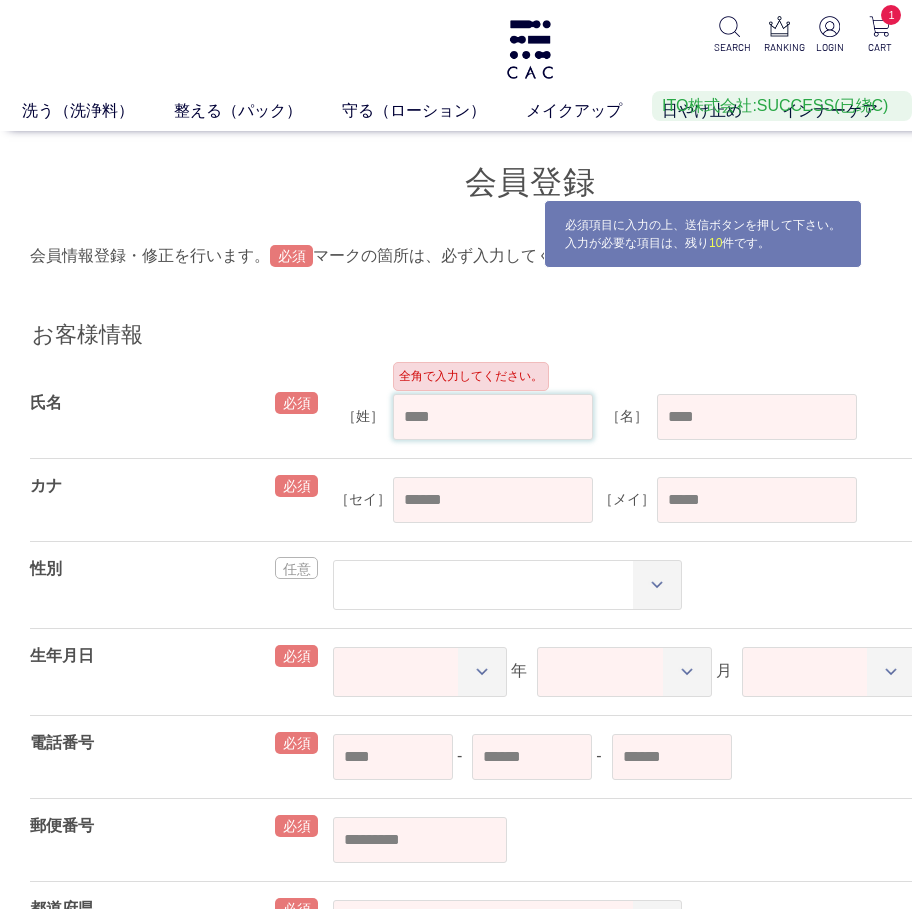click at bounding box center [493, 417] 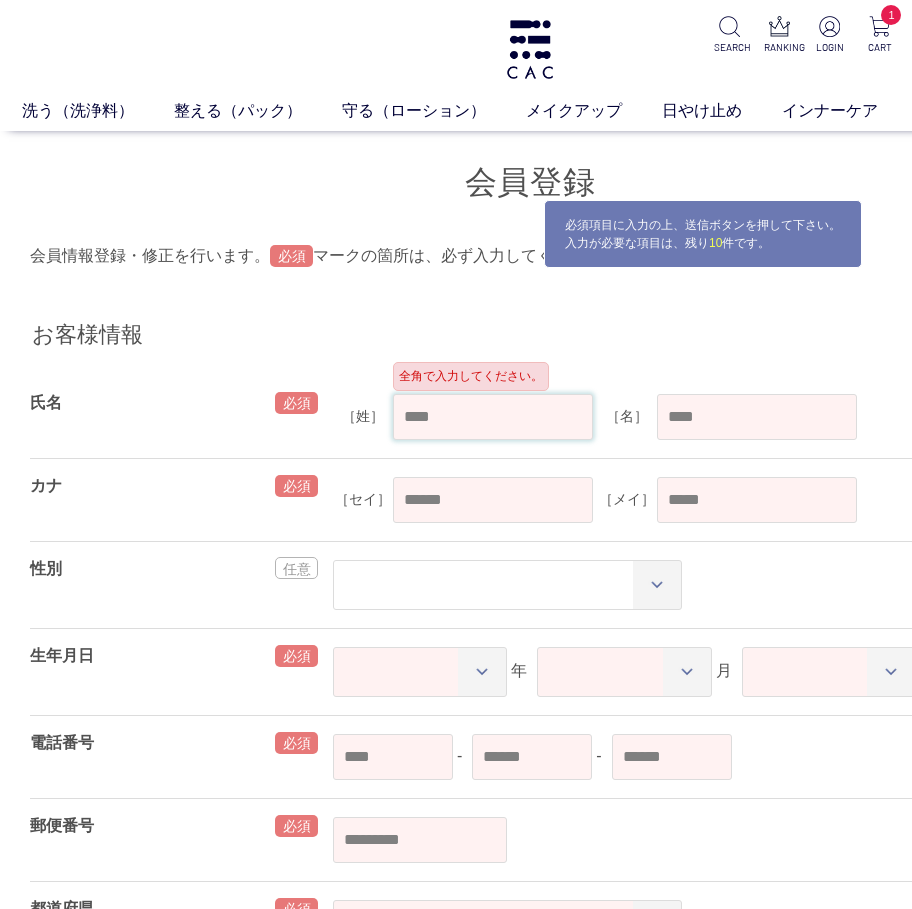 click at bounding box center (493, 417) 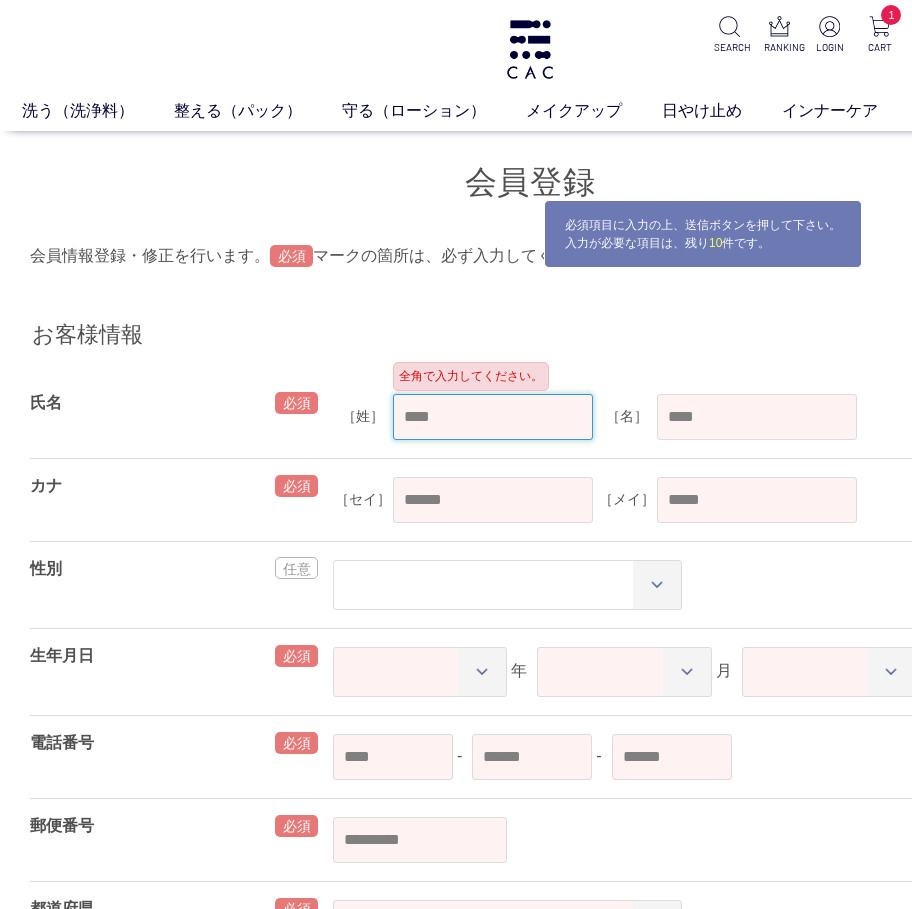 paste on "**" 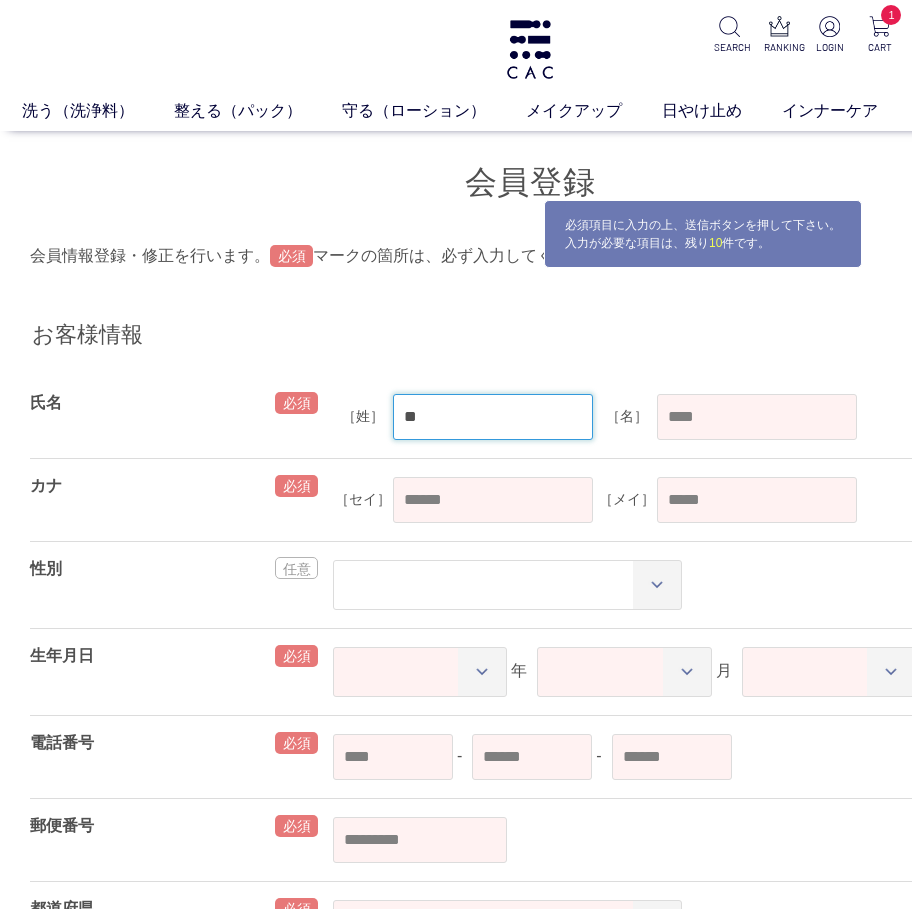type on "**" 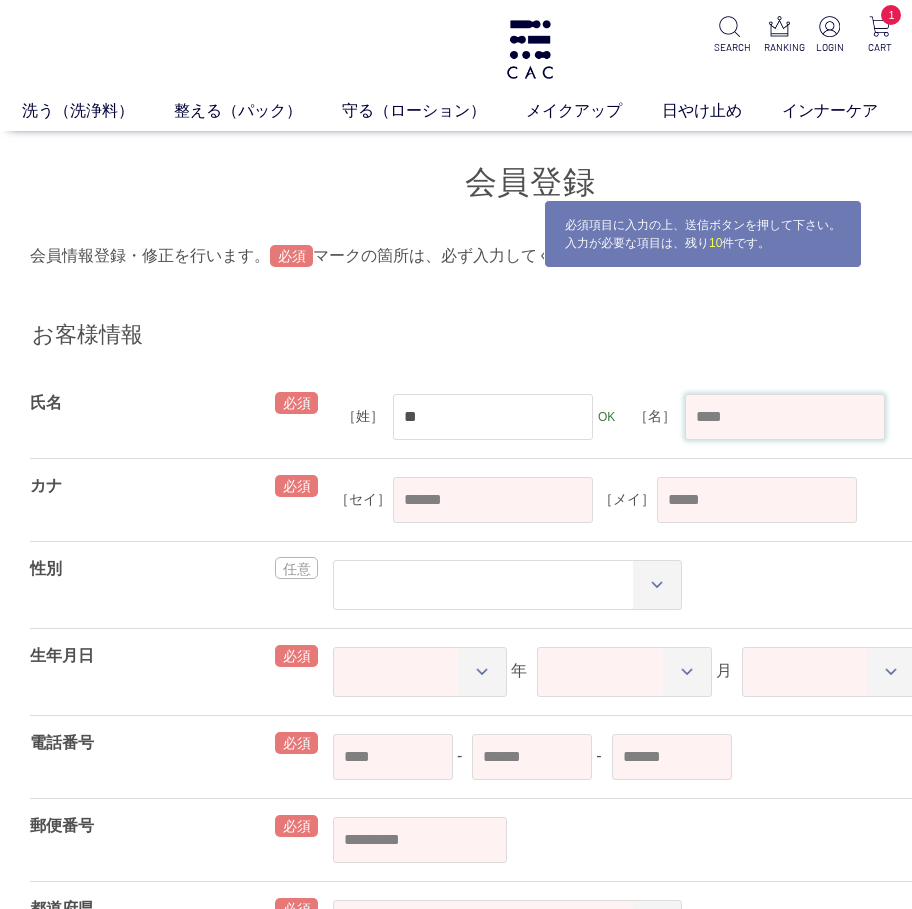 click at bounding box center (785, 417) 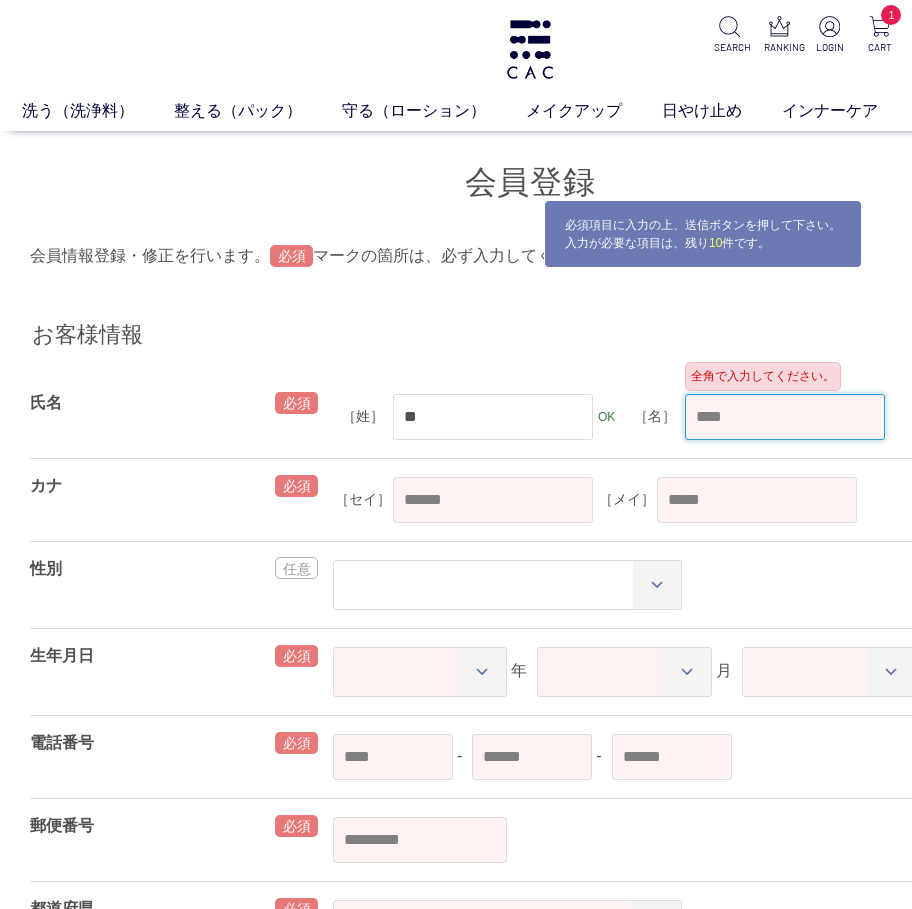 paste on "*" 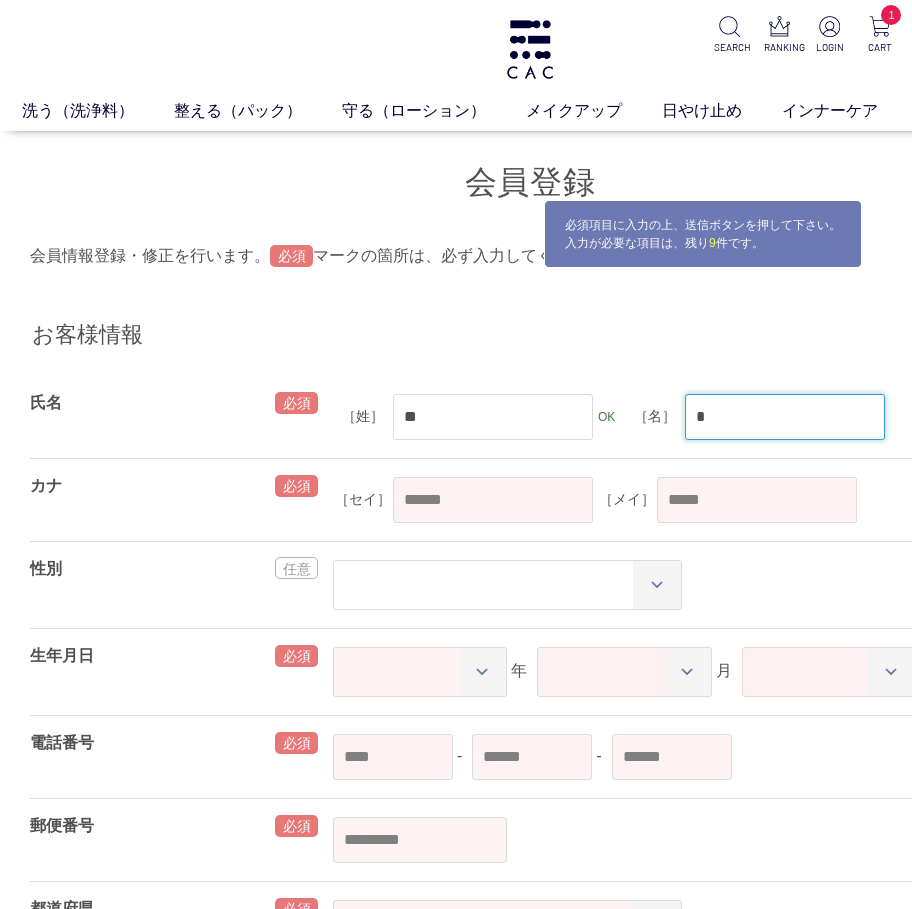 type on "*" 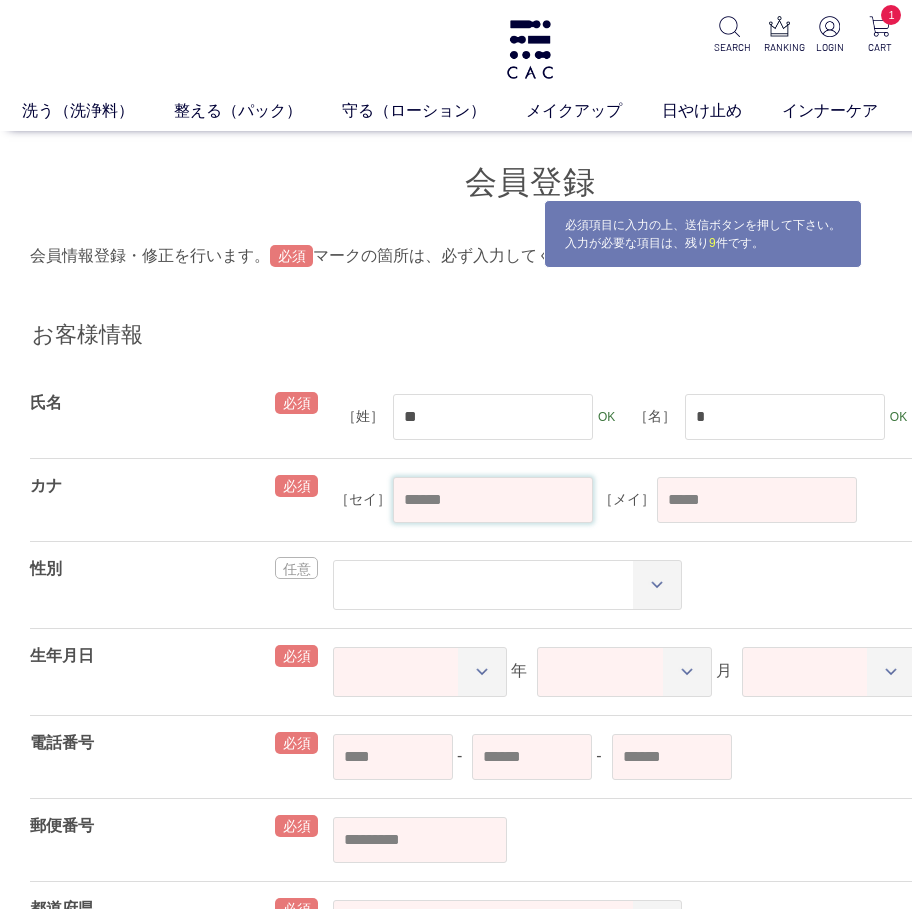 click at bounding box center [493, 500] 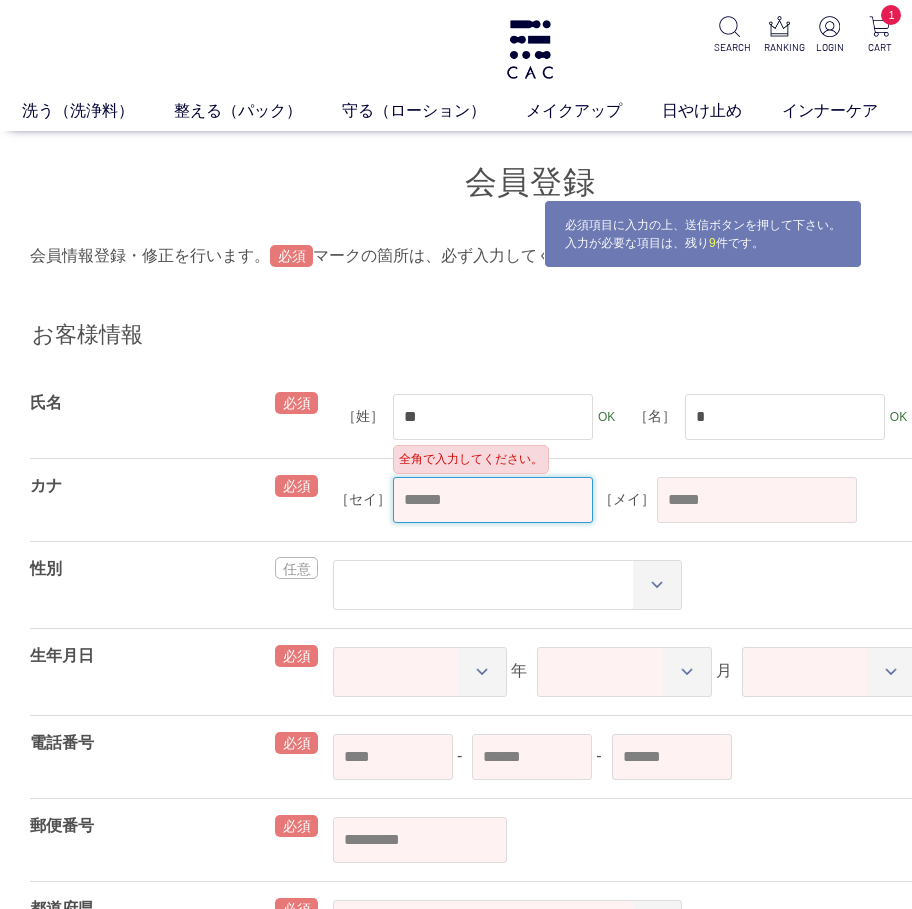 paste on "***" 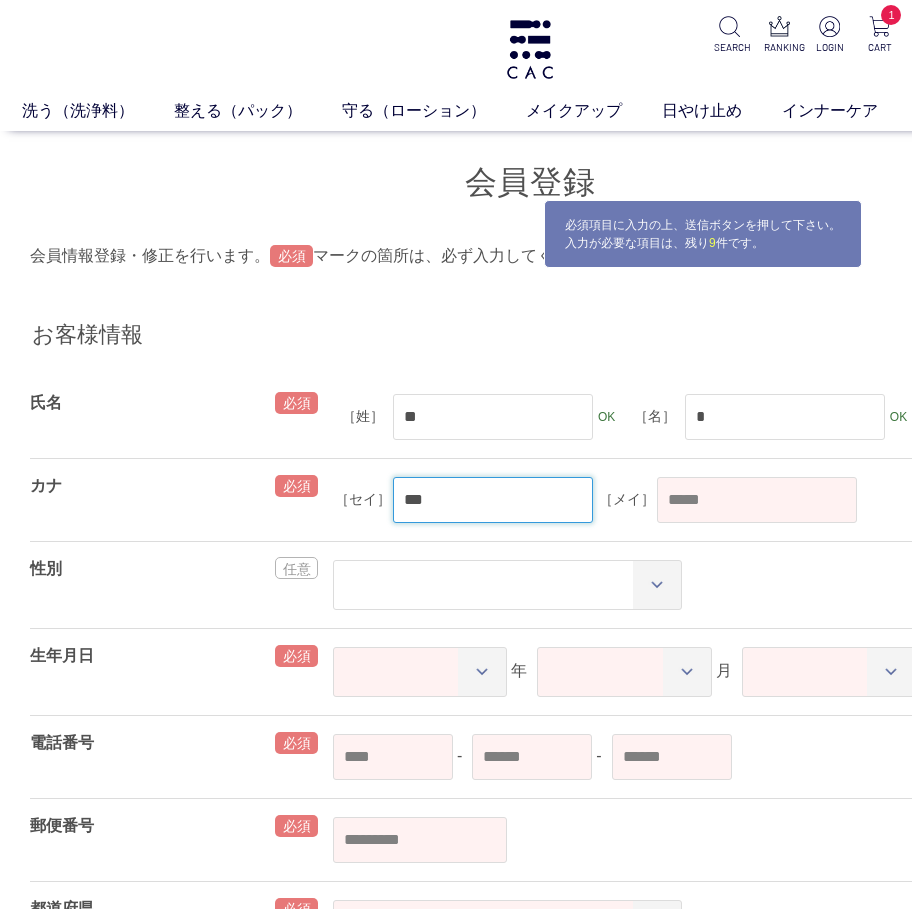type on "***" 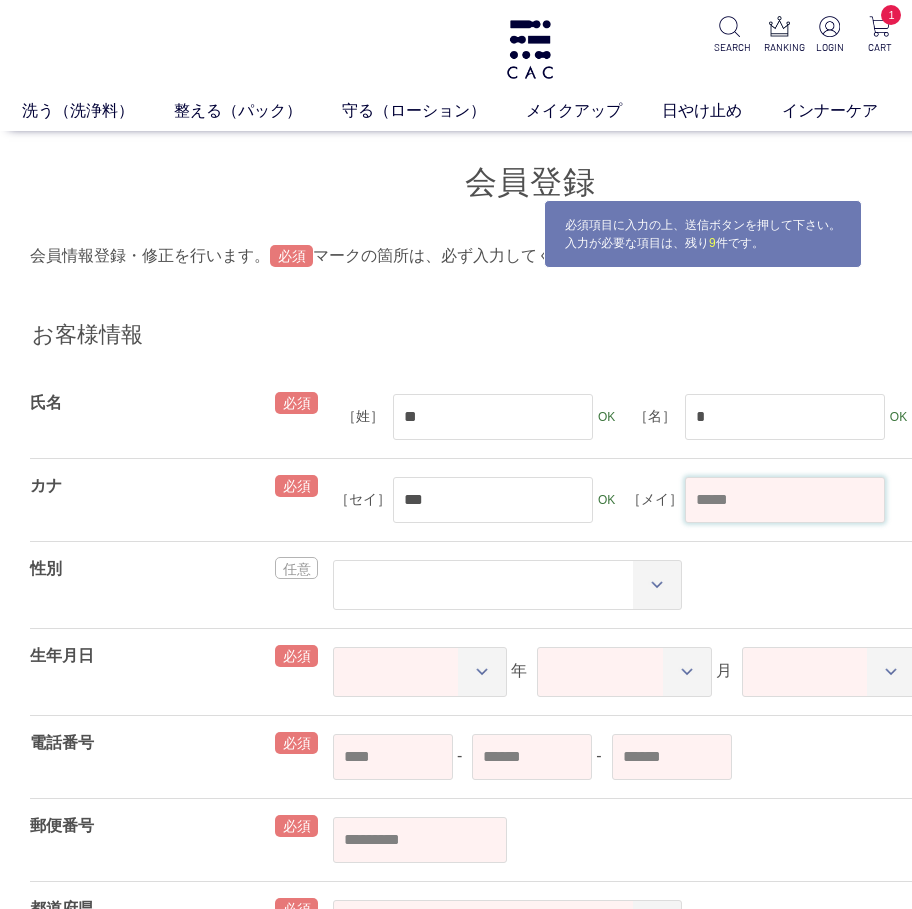 click at bounding box center (785, 500) 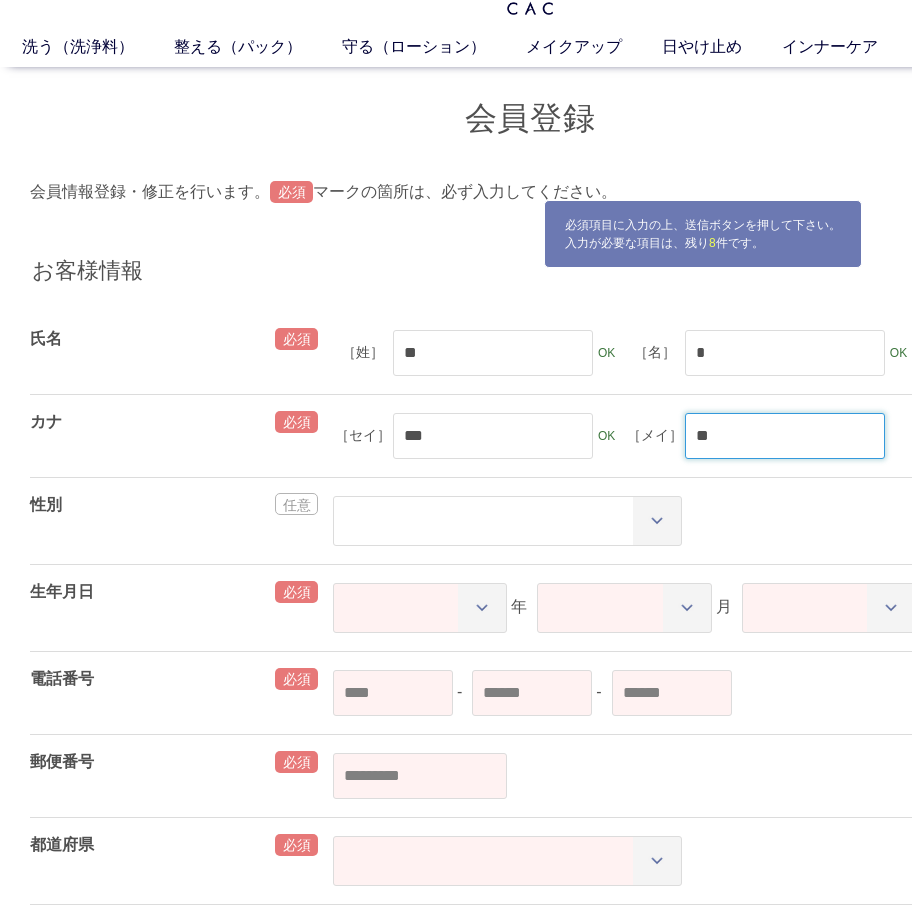 scroll, scrollTop: 100, scrollLeft: 0, axis: vertical 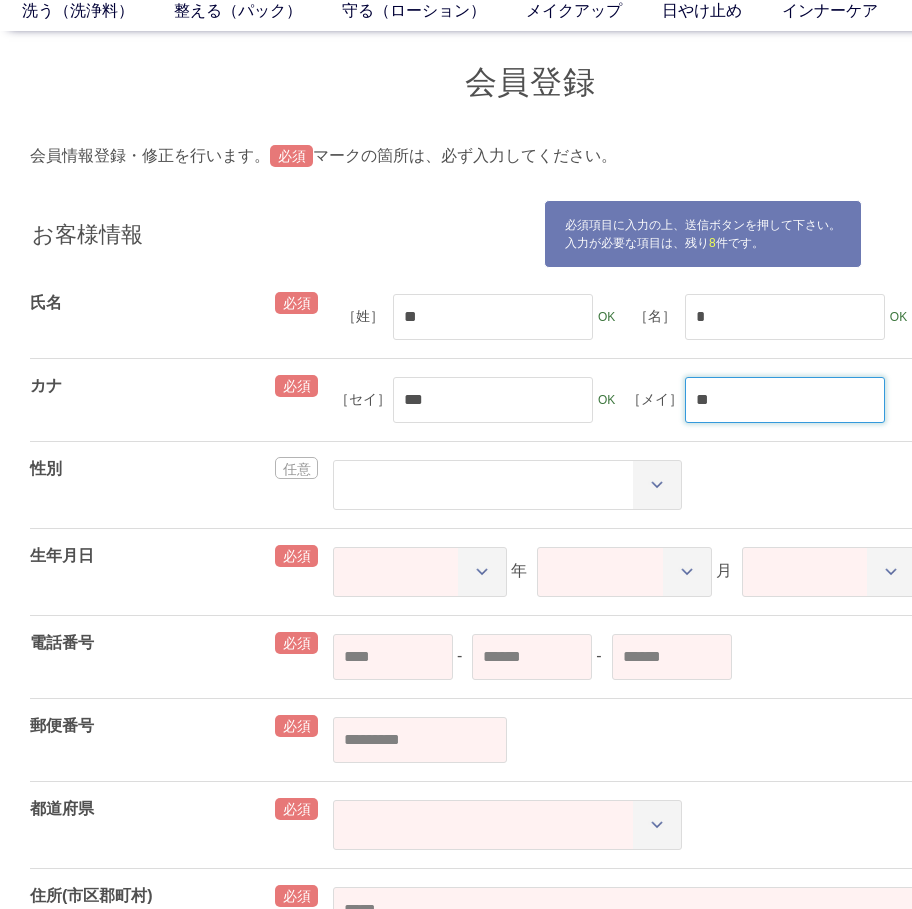 type on "**" 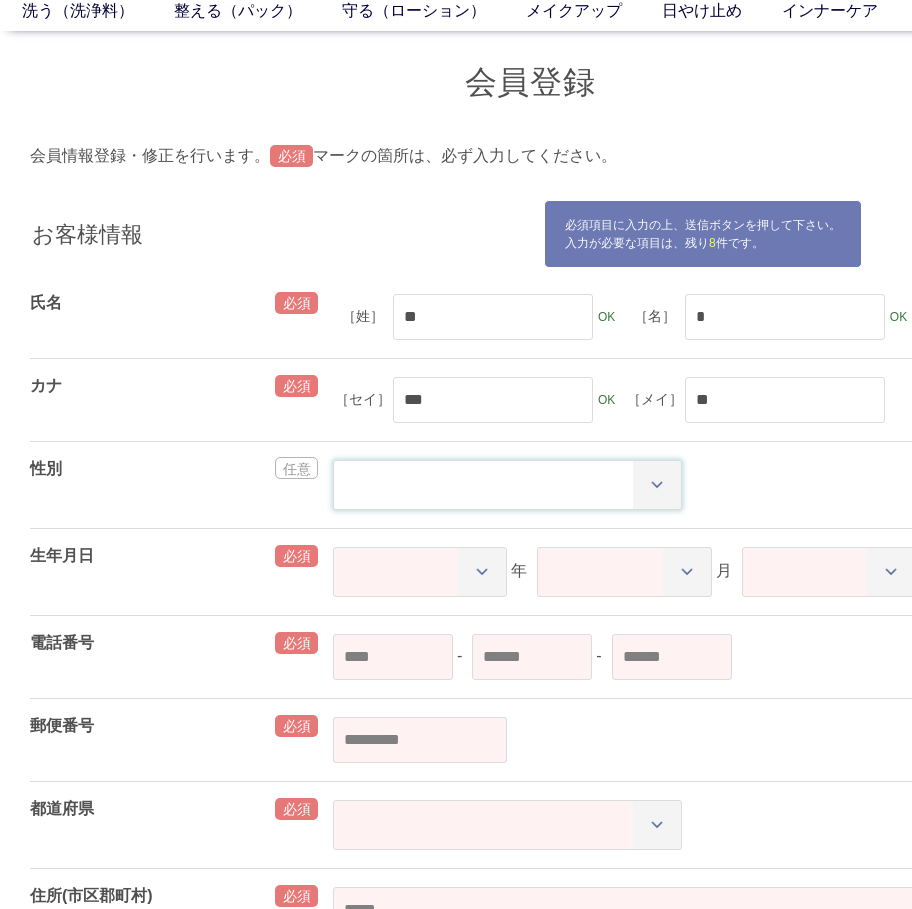 click on "** ** *****" at bounding box center [507, 485] 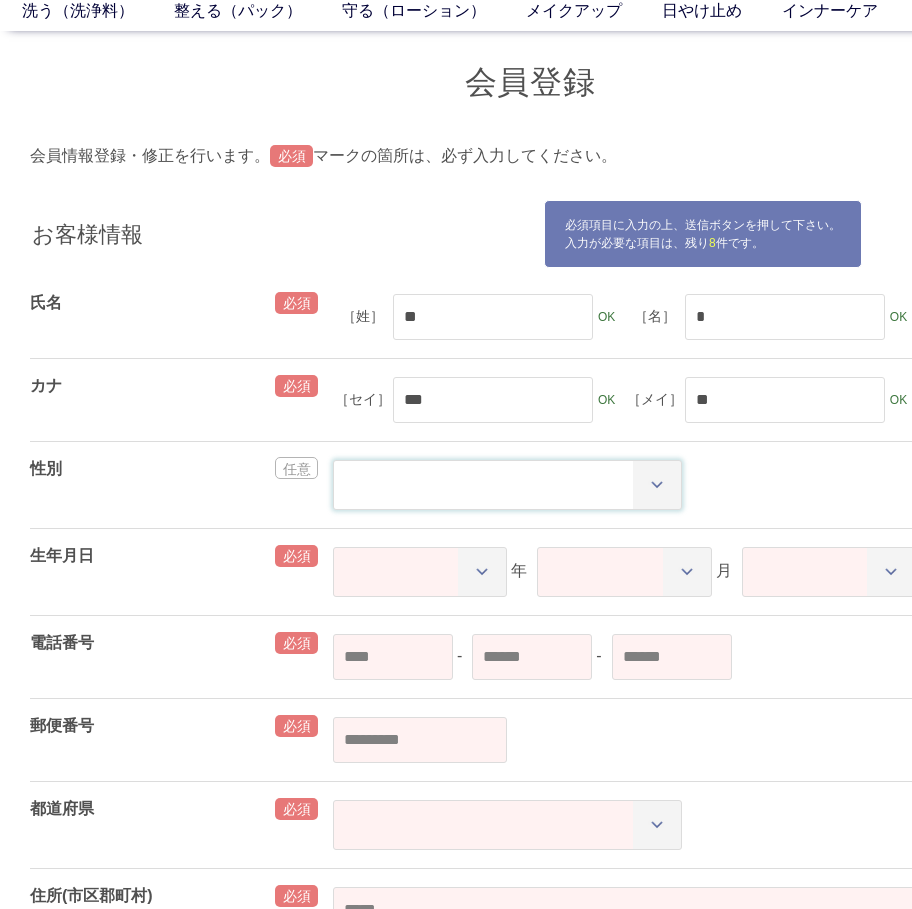 click on "** ** *****" at bounding box center (507, 485) 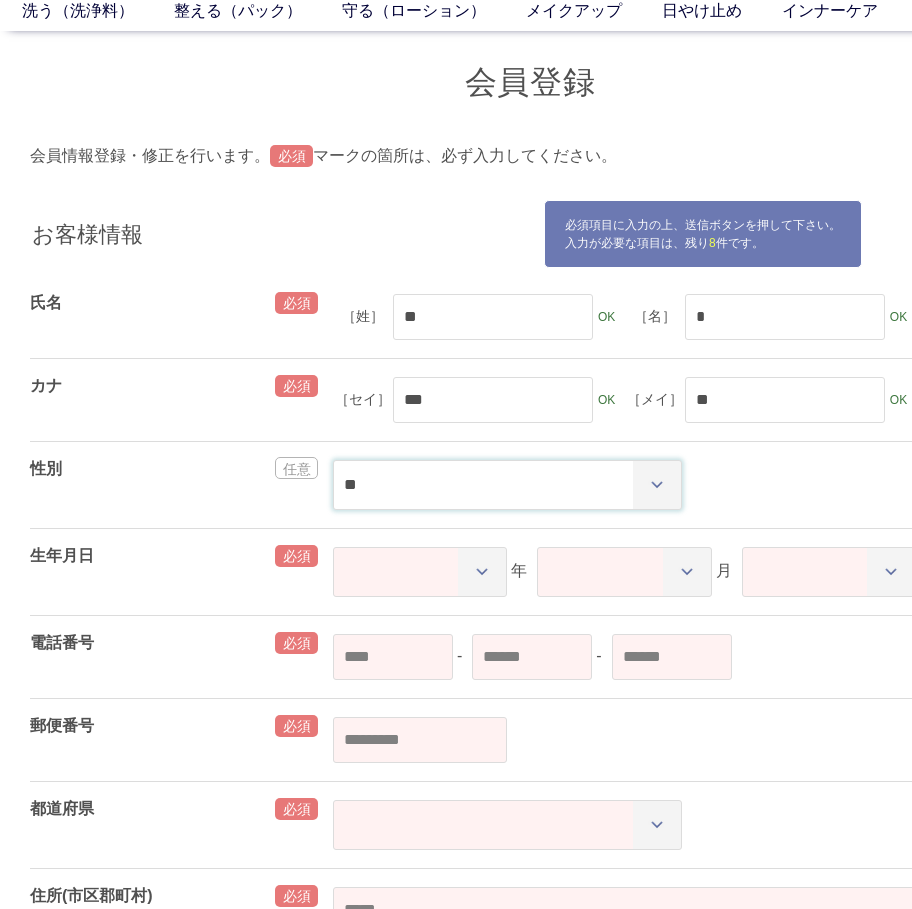 click on "** ** *****" at bounding box center (507, 485) 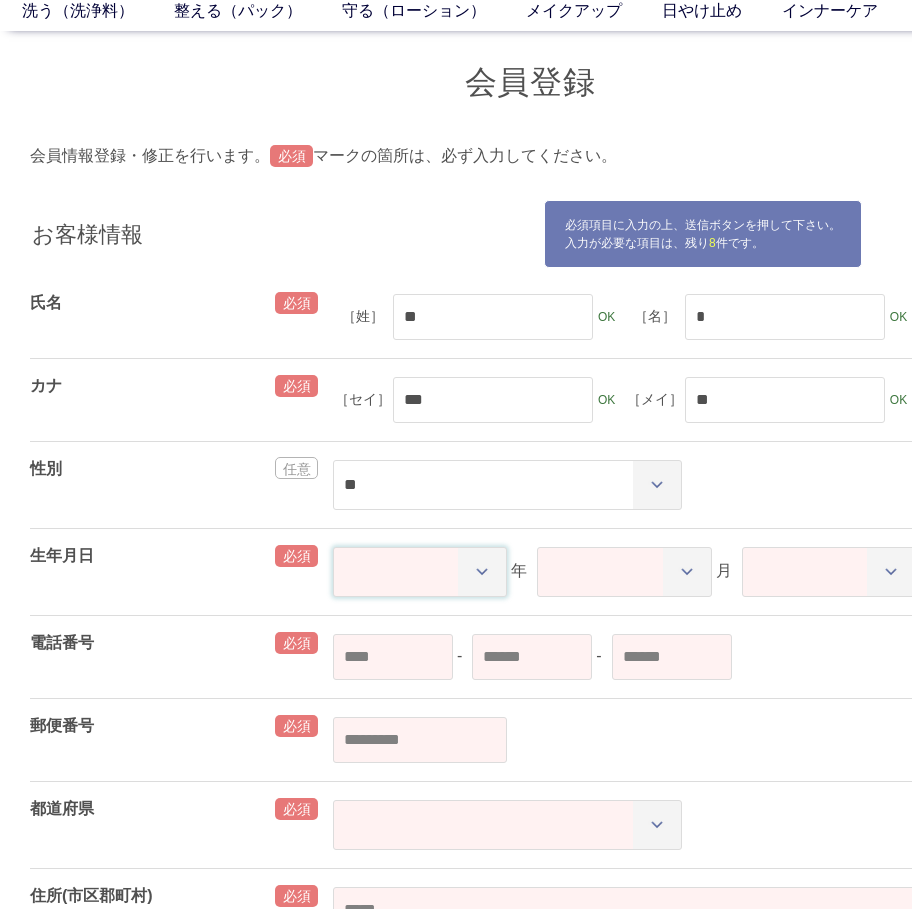 drag, startPoint x: 400, startPoint y: 570, endPoint x: 420, endPoint y: 565, distance: 20.615528 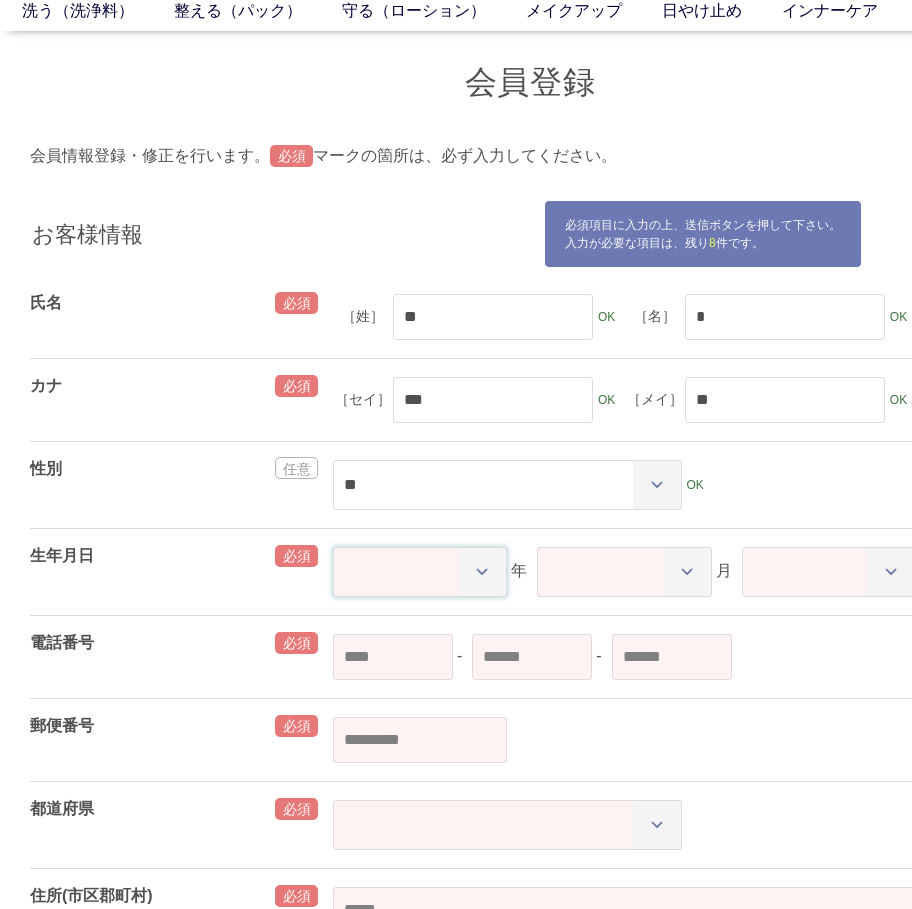 select on "****" 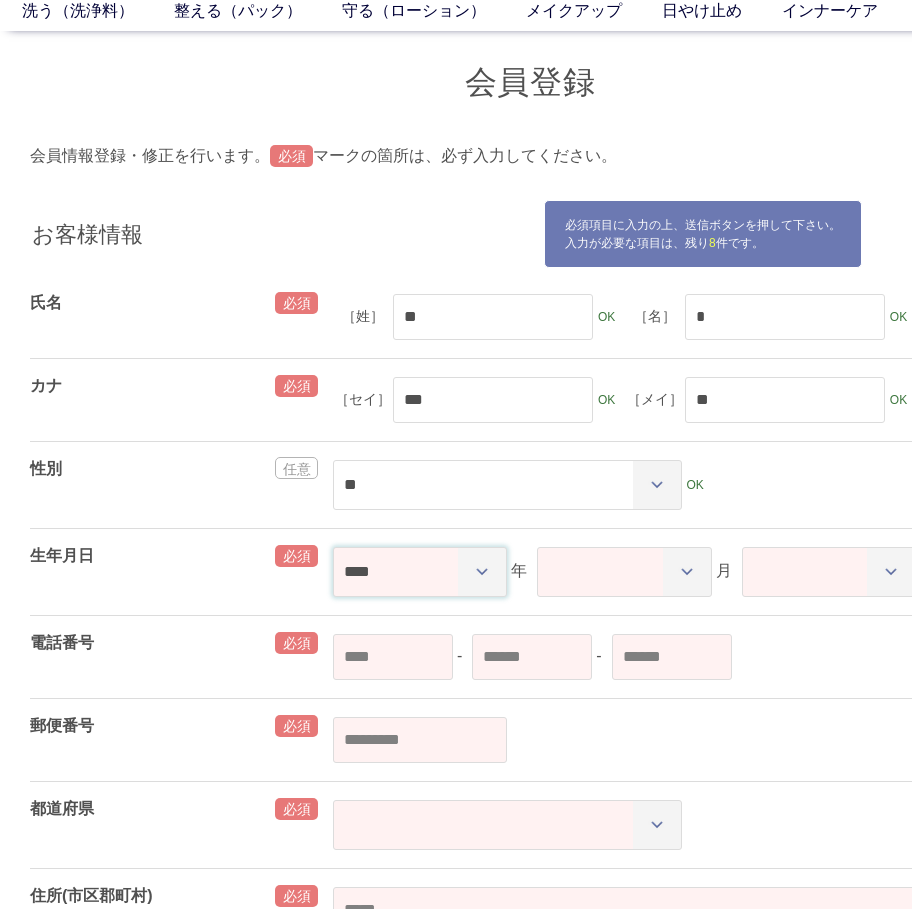 click on "**** **** **** **** **** **** **** **** **** **** **** **** **** **** **** **** **** **** **** **** **** **** **** **** **** **** **** **** **** **** **** **** **** **** **** **** **** **** **** **** **** **** **** **** **** **** **** **** **** **** **** **** **** **** **** **** **** **** **** **** **** **** **** **** **** **** **** **** **** **** **** **** **** **** **** **** **** **** **** **** **** **** **** **** **** **** **** **** **** **** **** **** **** **** **** **** **** **** **** **** **** **** **** **** **** **** **** **** **** **** **** **** **** **** ****" at bounding box center (420, 572) 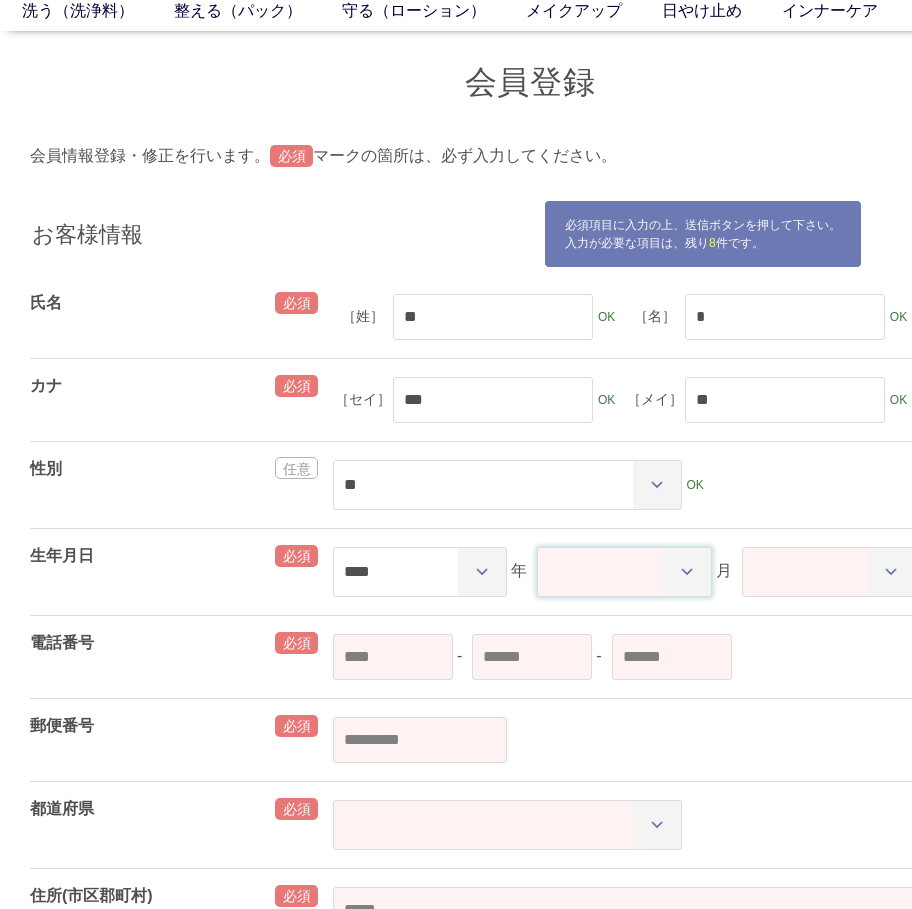 click on "** ** ** ** ** ** ** ** ** ** ** **" at bounding box center (624, 572) 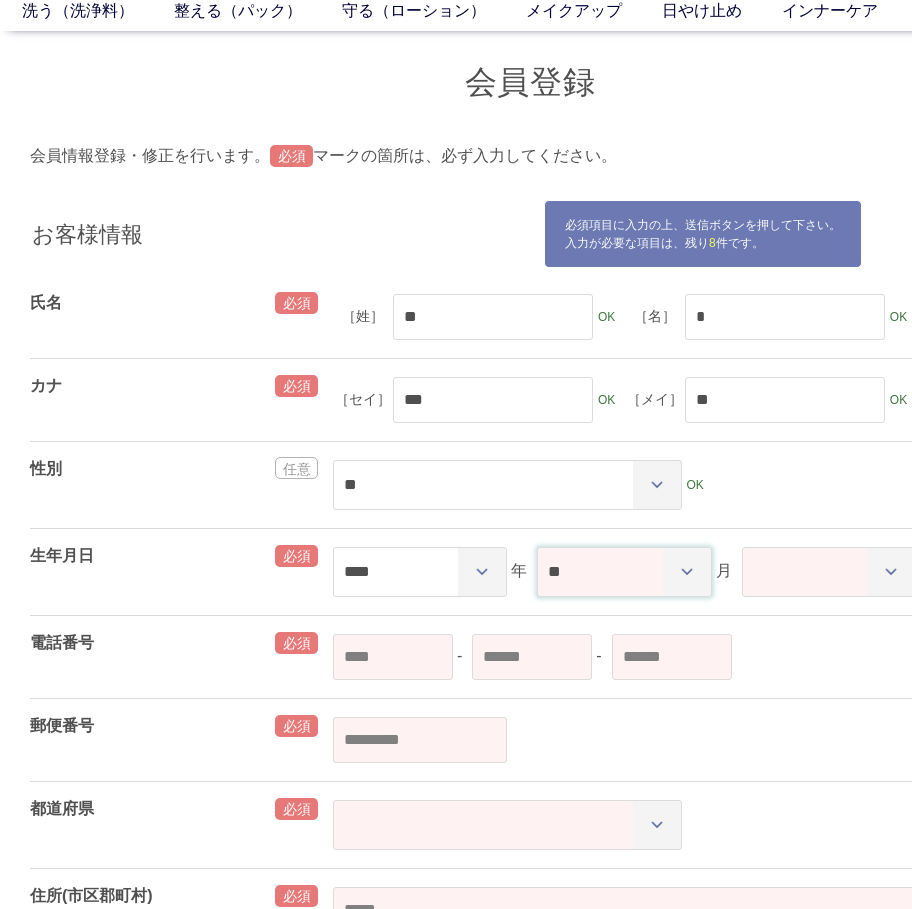 click on "** ** ** ** ** ** ** ** ** ** ** **" at bounding box center (624, 572) 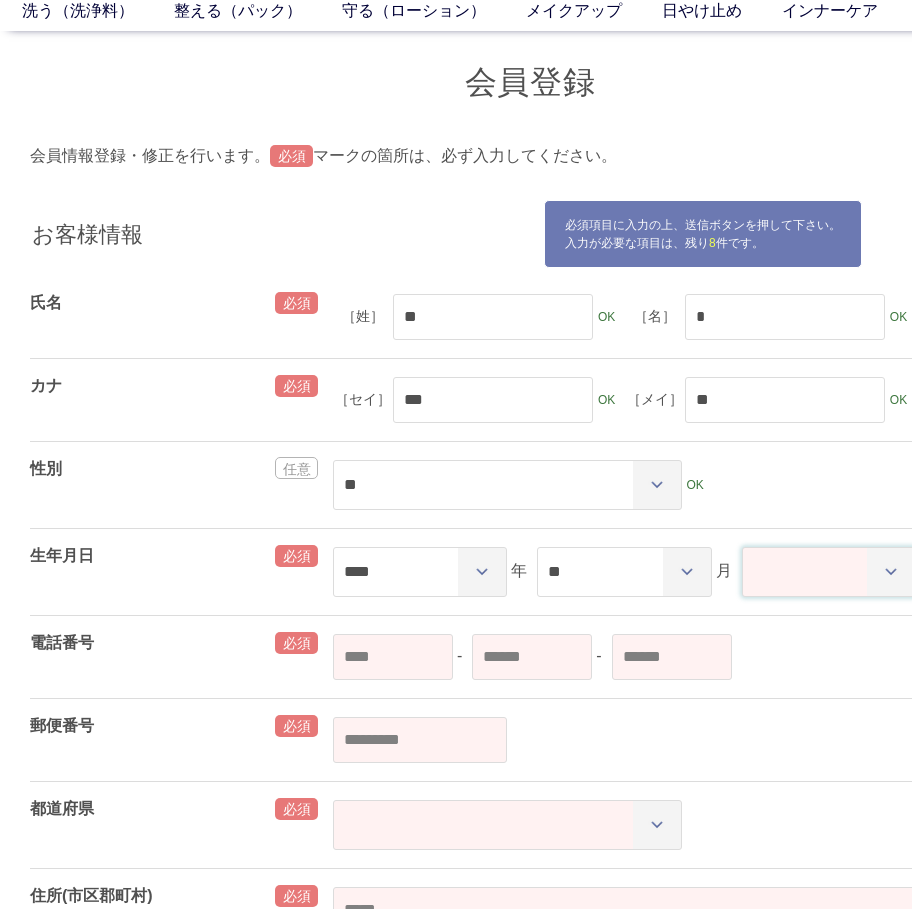 click on "** ** ** ** ** ** ** ** ** ** ** ** ** ** ** ** ** ** ** ** ** ** ** ** ** ** ** ** ** ** **" at bounding box center [829, 572] 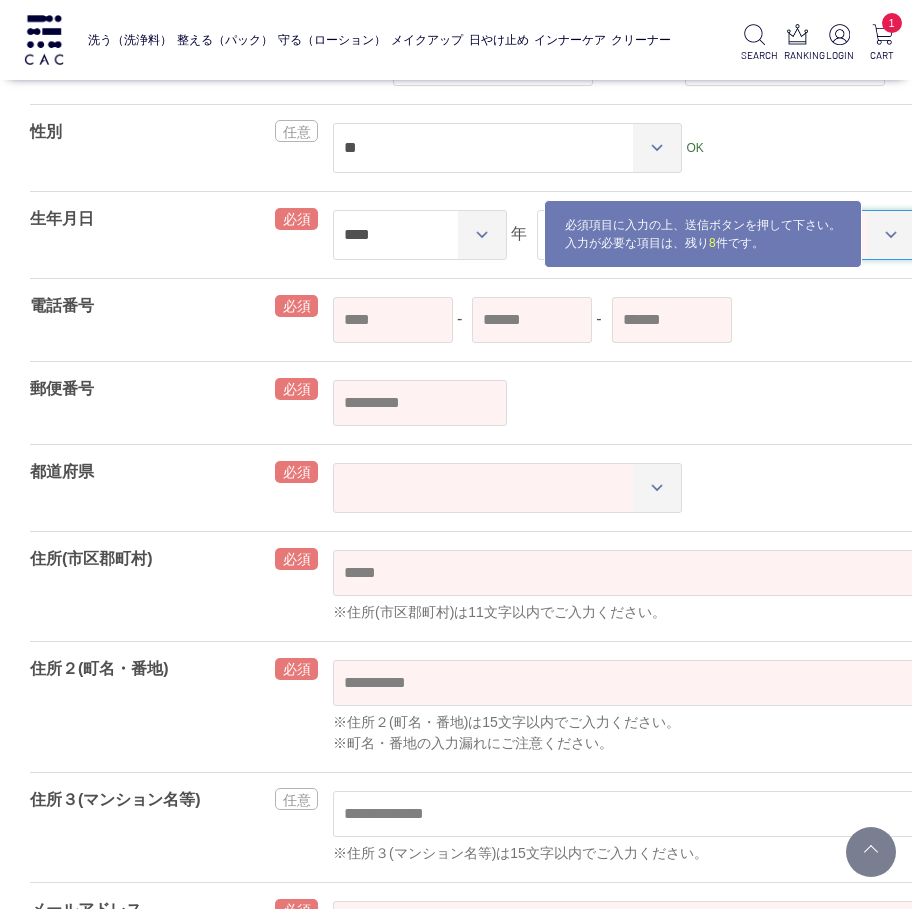 scroll, scrollTop: 200, scrollLeft: 0, axis: vertical 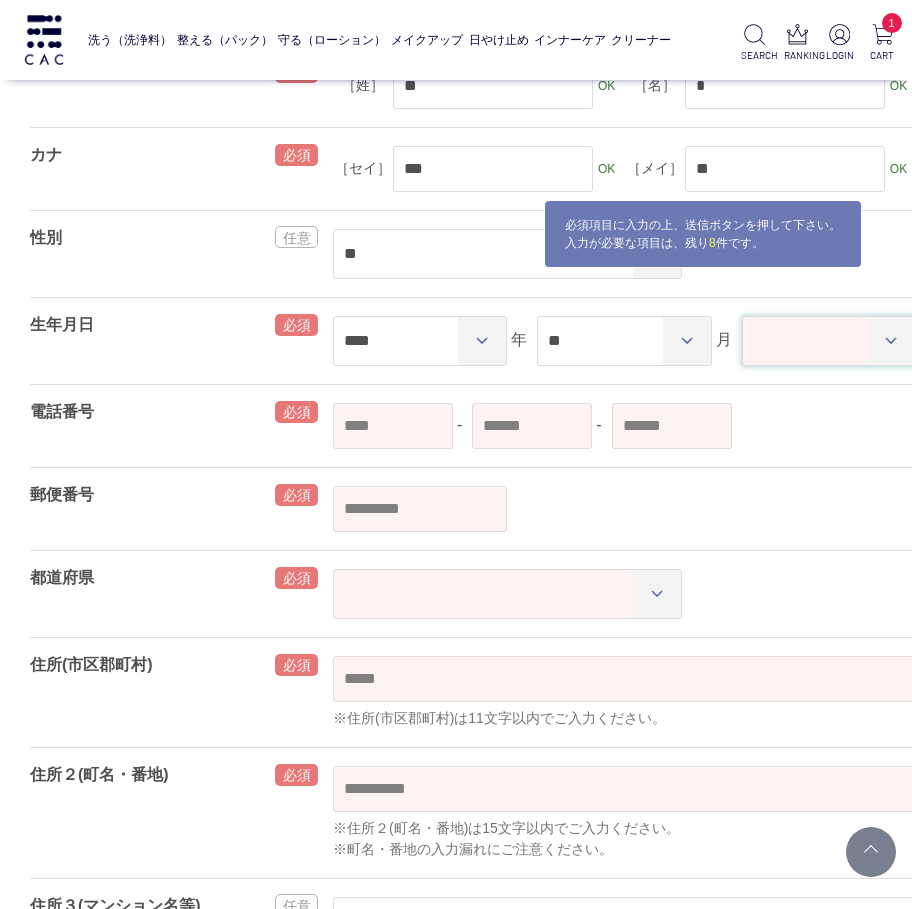 click on "** ** ** ** ** ** ** ** ** ** ** ** ** ** ** ** ** ** ** ** ** ** ** ** ** ** ** ** ** ** **" at bounding box center [829, 341] 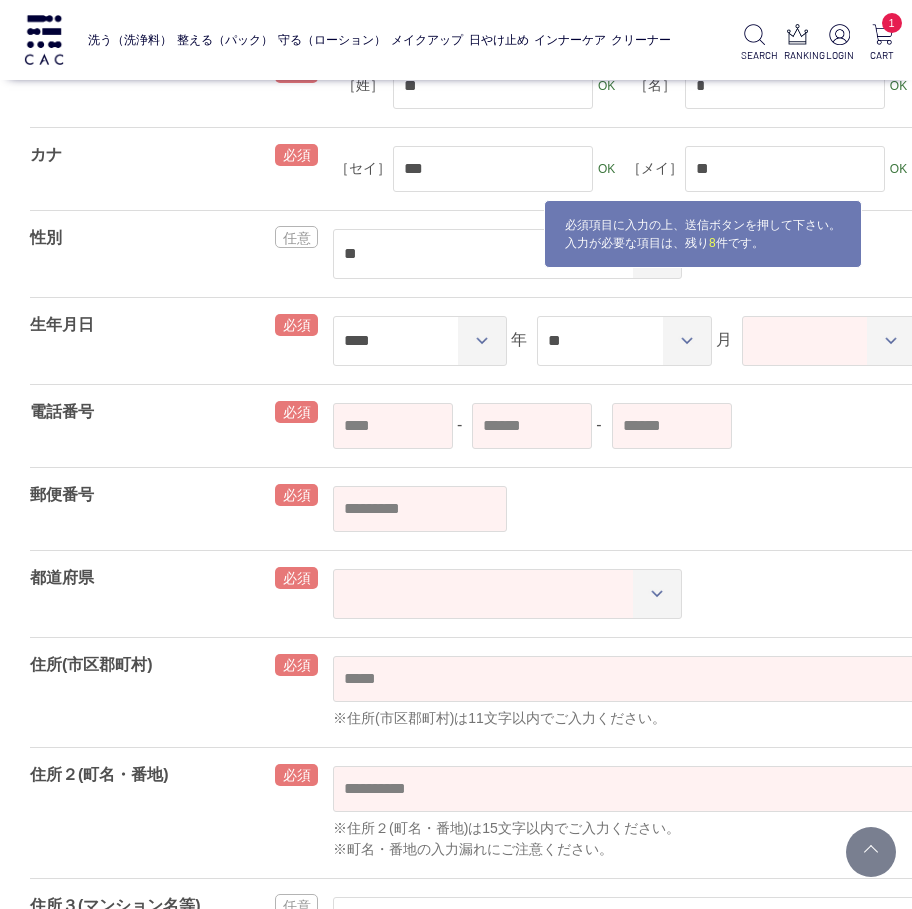 drag, startPoint x: 819, startPoint y: 457, endPoint x: 800, endPoint y: 346, distance: 112.61439 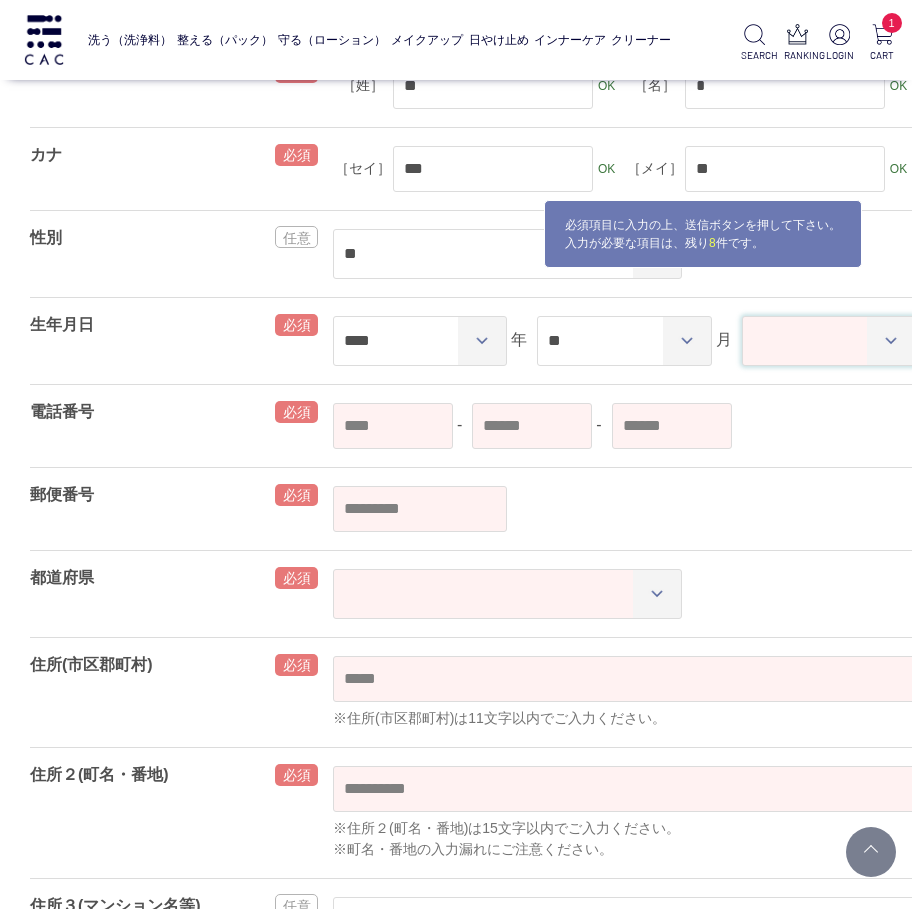 click on "** ** ** ** ** ** ** ** ** ** ** ** ** ** ** ** ** ** ** ** ** ** ** ** ** ** ** ** ** ** **" at bounding box center (829, 341) 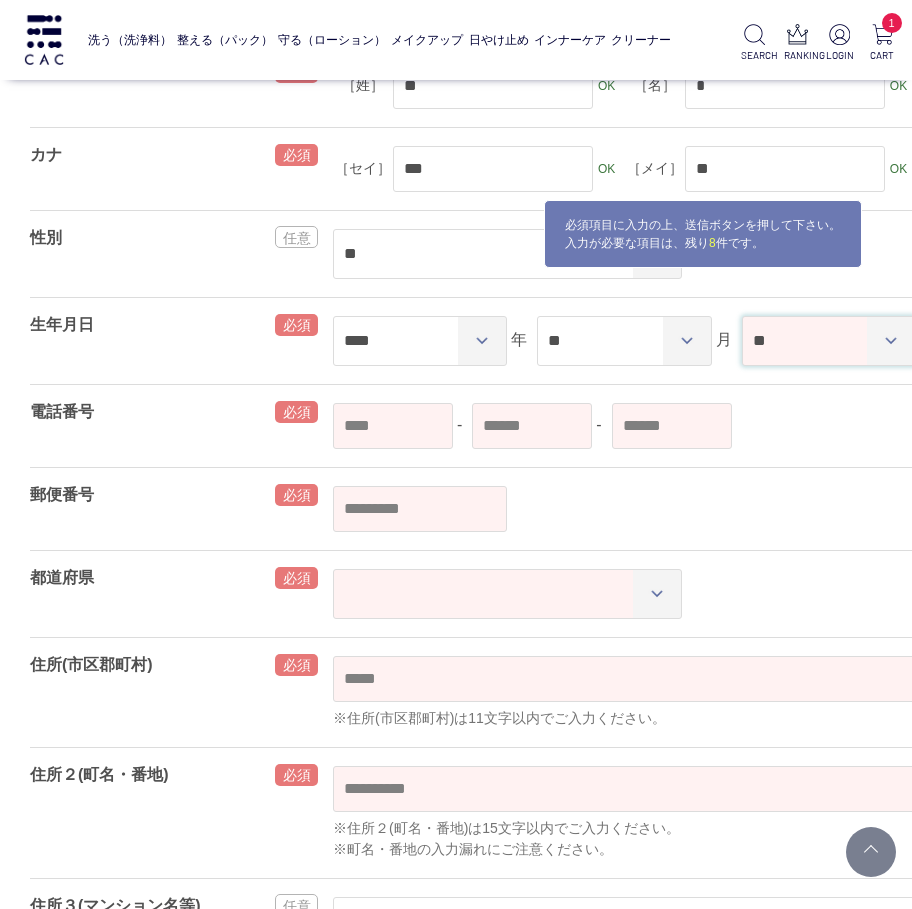 click on "** ** ** ** ** ** ** ** ** ** ** ** ** ** ** ** ** ** ** ** ** ** ** ** ** ** ** ** ** ** **" at bounding box center (829, 341) 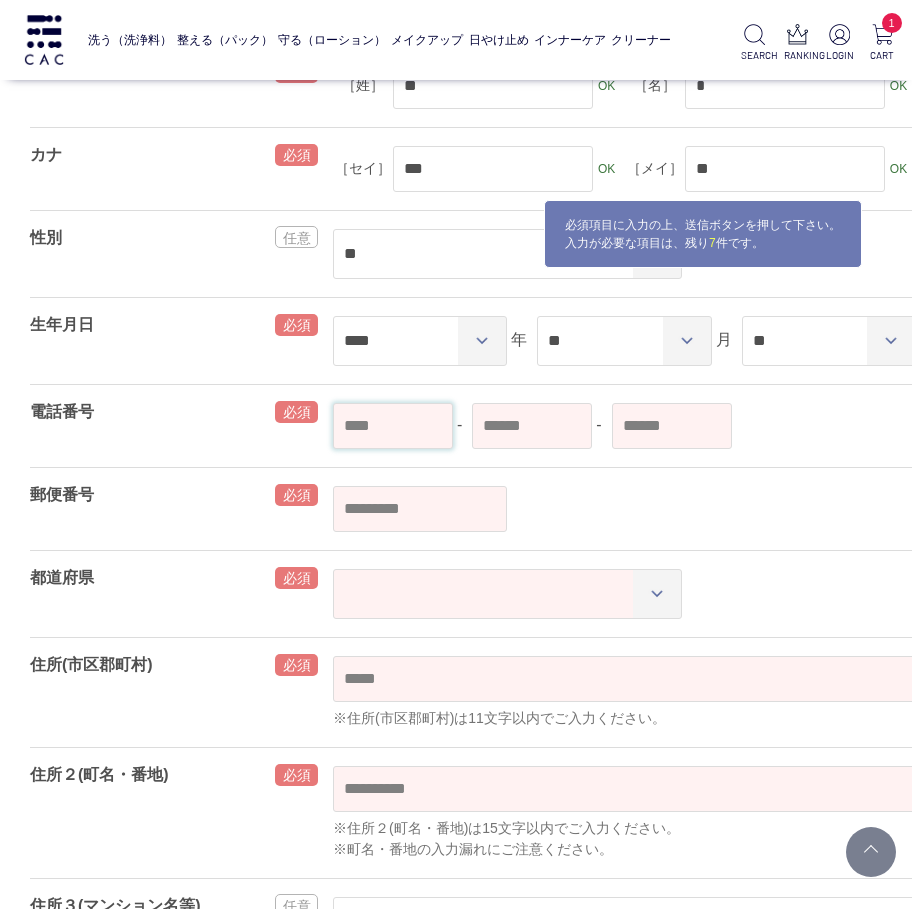 click at bounding box center (393, 426) 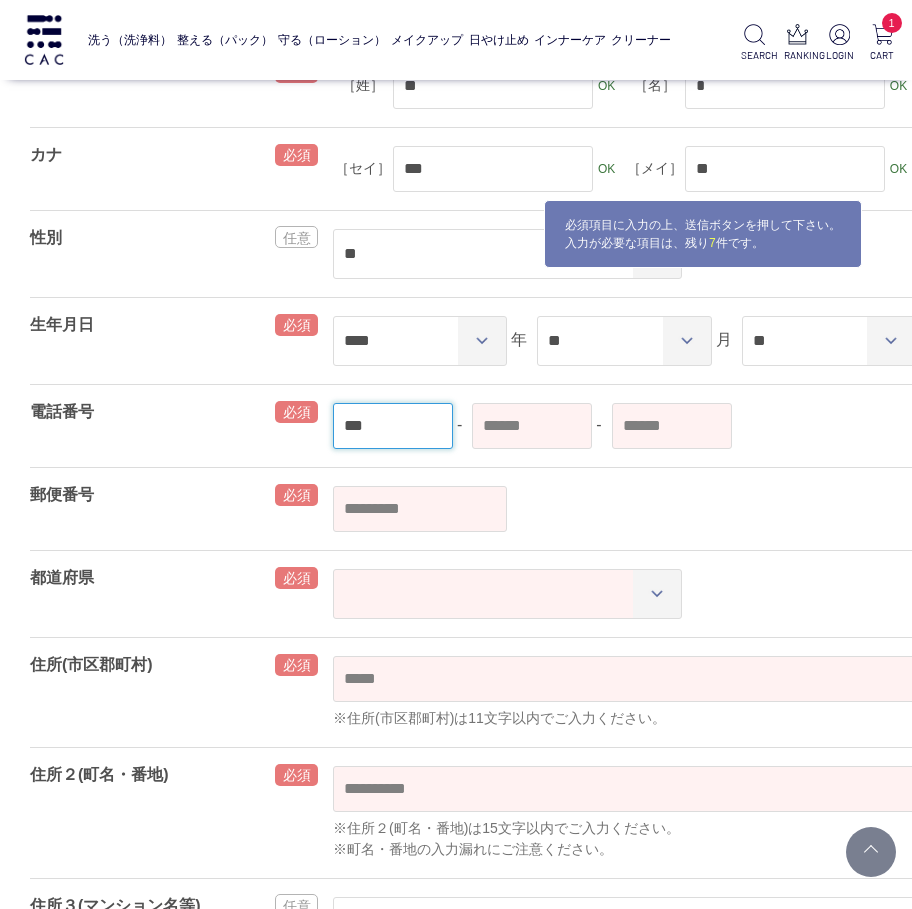 type on "***" 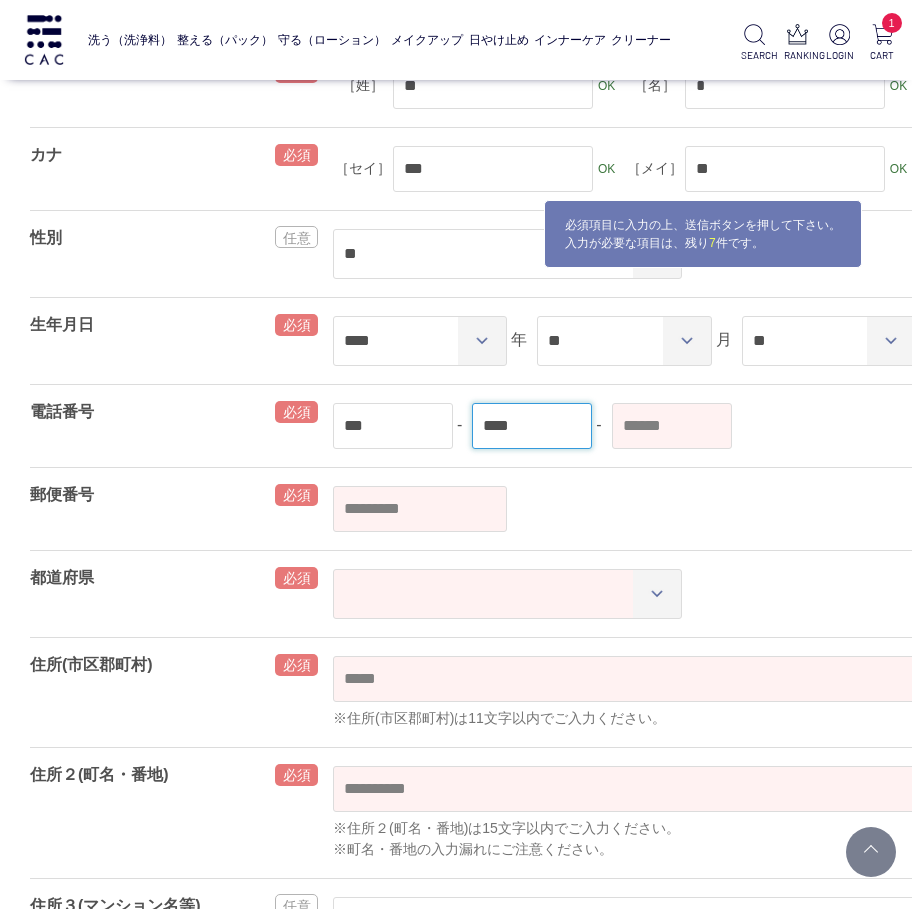 type on "****" 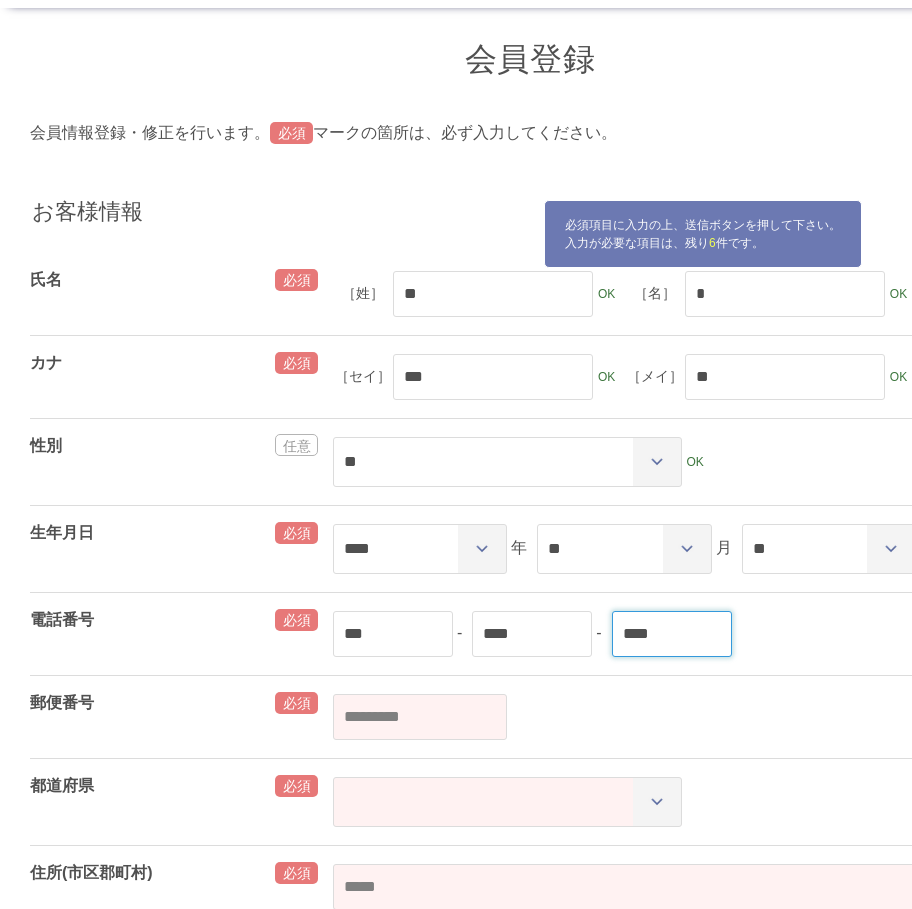 scroll, scrollTop: 100, scrollLeft: 0, axis: vertical 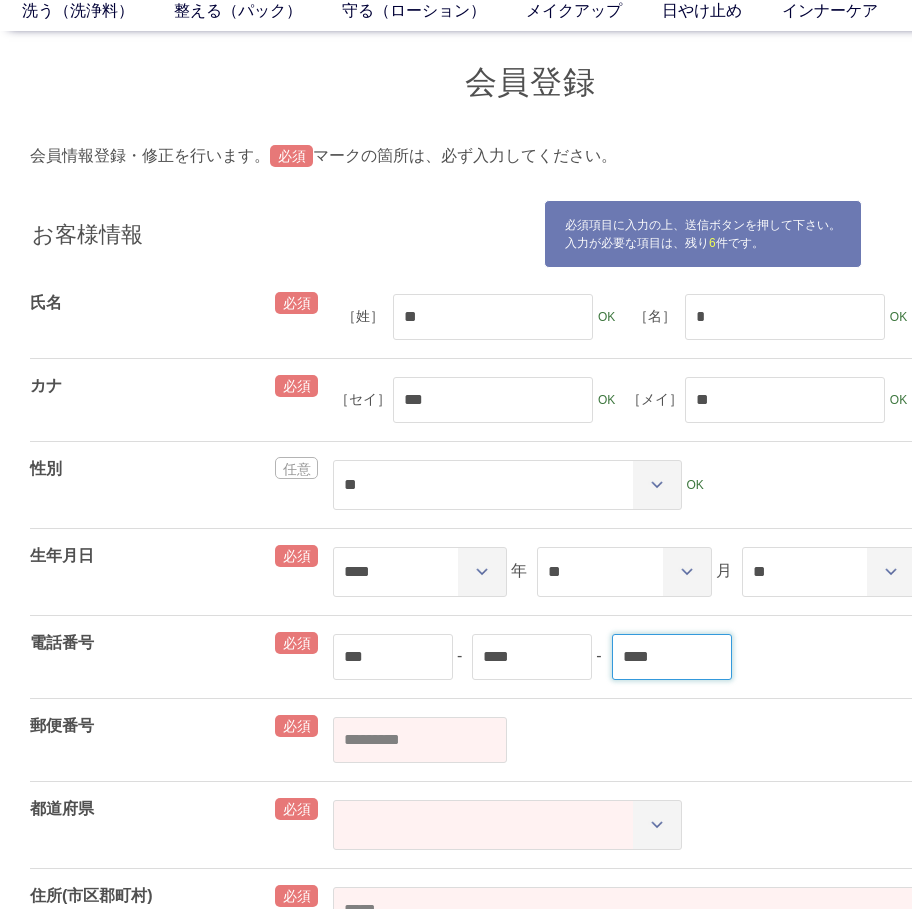 type on "****" 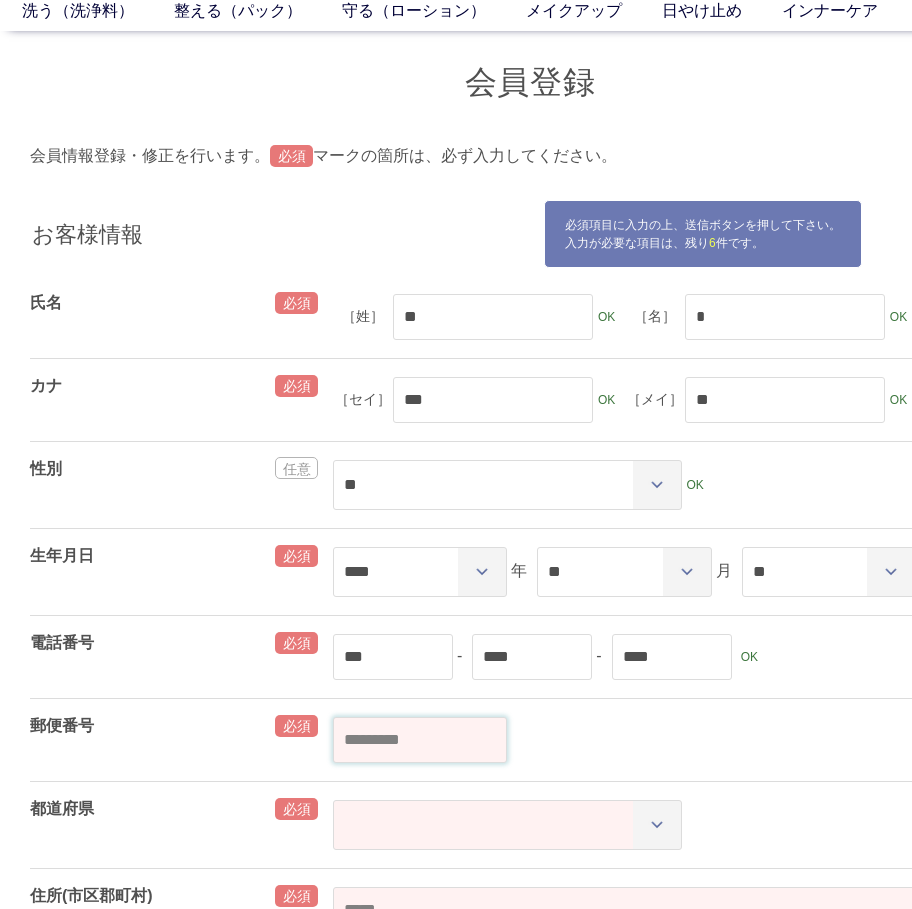 click at bounding box center [420, 740] 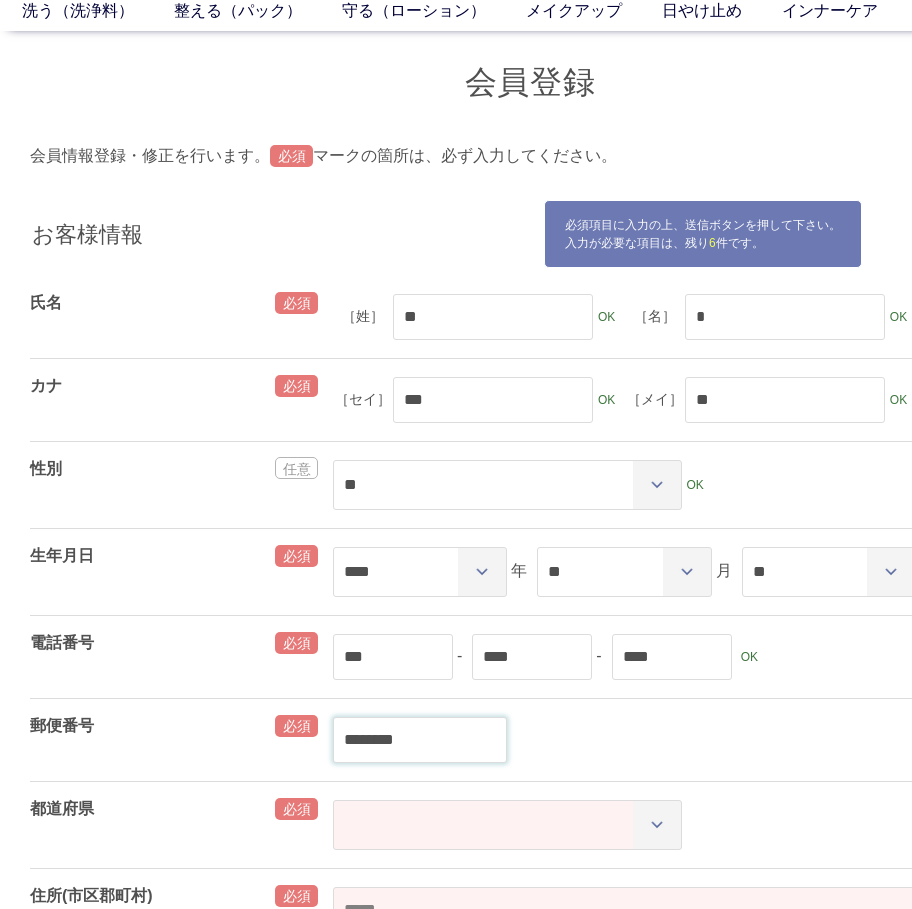 type on "*******" 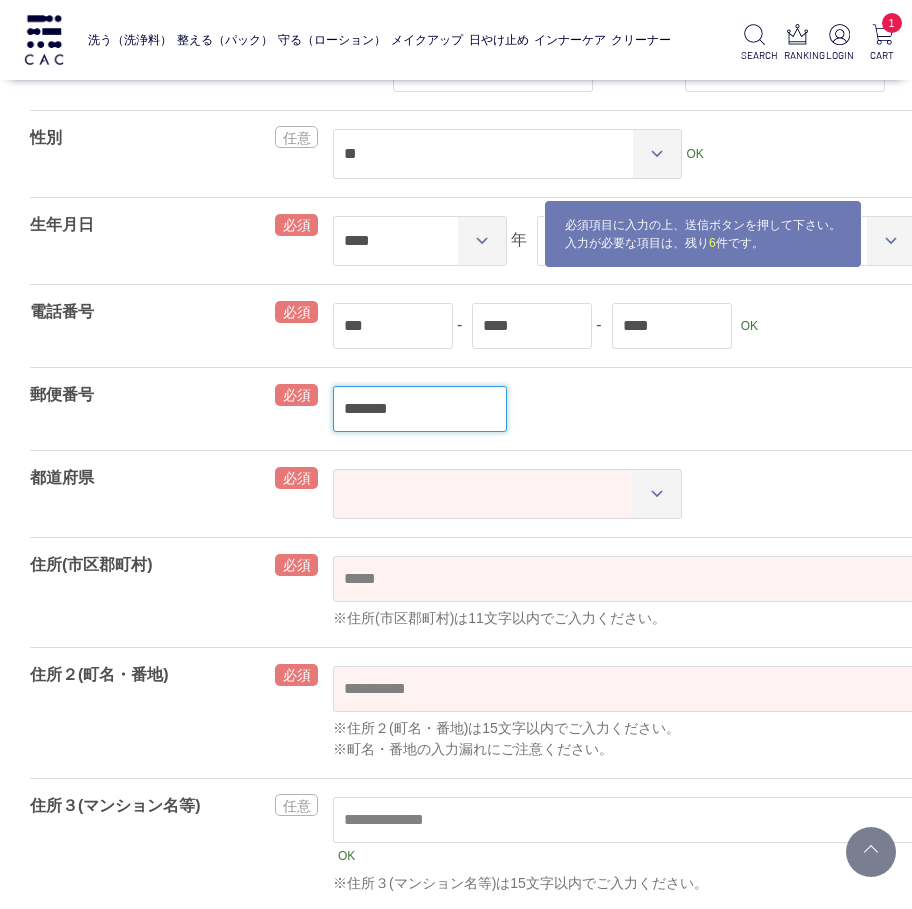 scroll, scrollTop: 400, scrollLeft: 0, axis: vertical 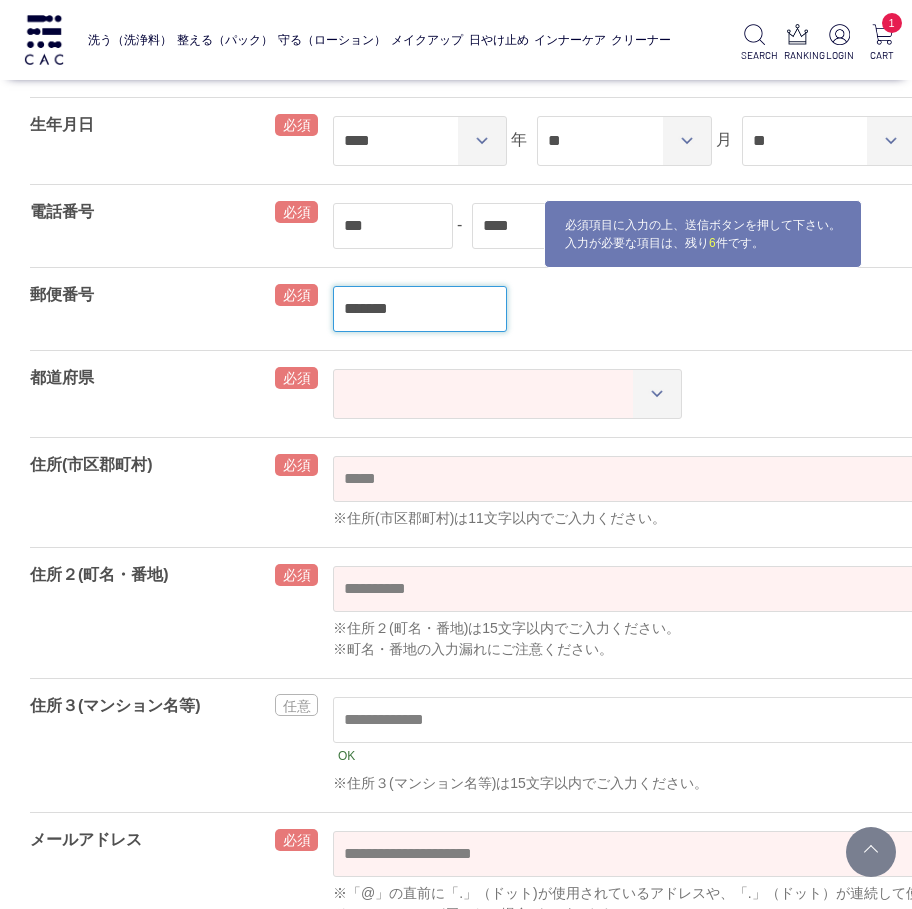 select on "***" 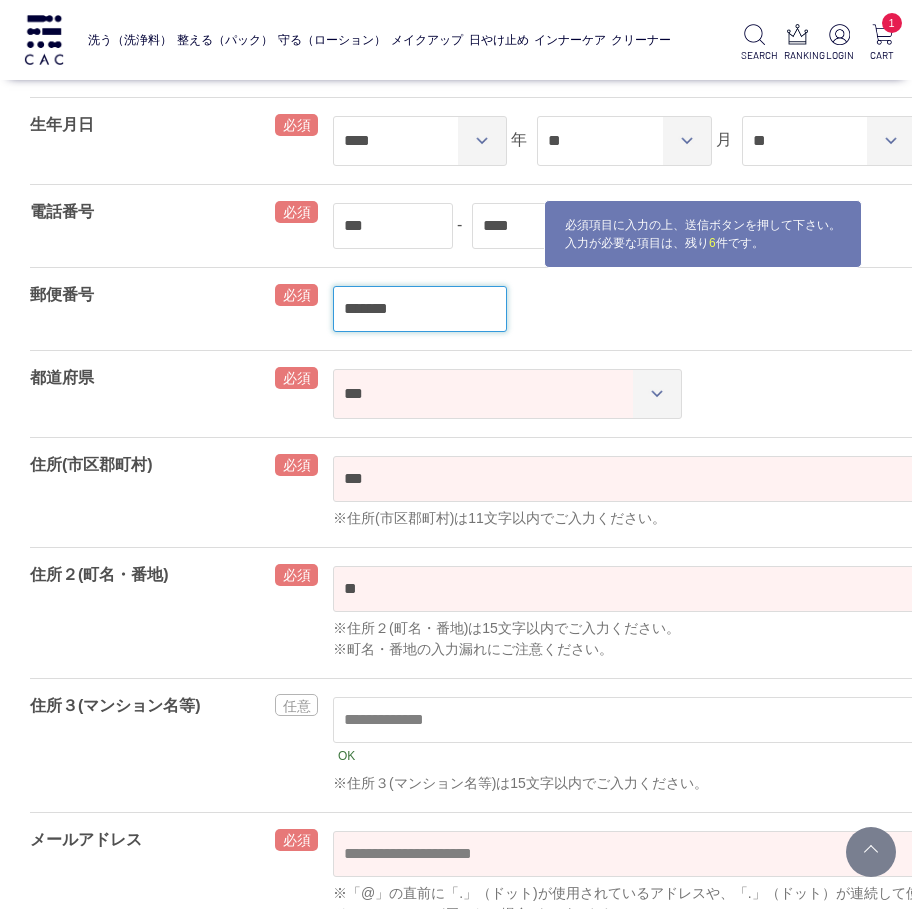 type on "*******" 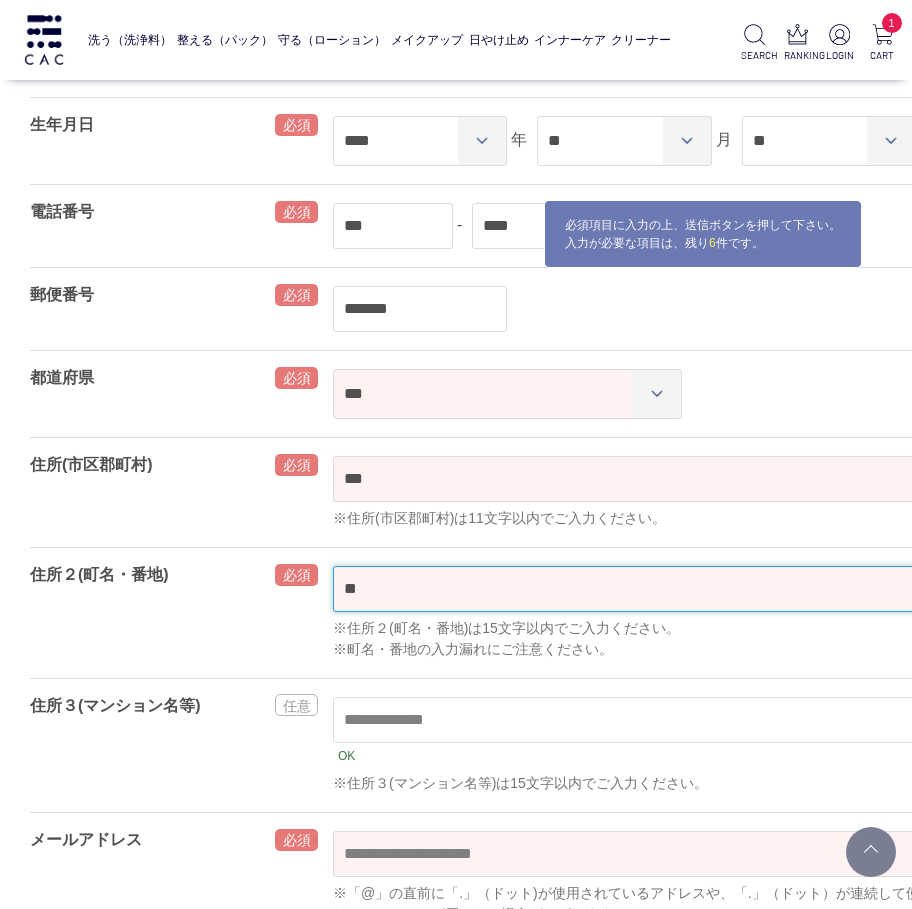 scroll, scrollTop: 400, scrollLeft: 118, axis: both 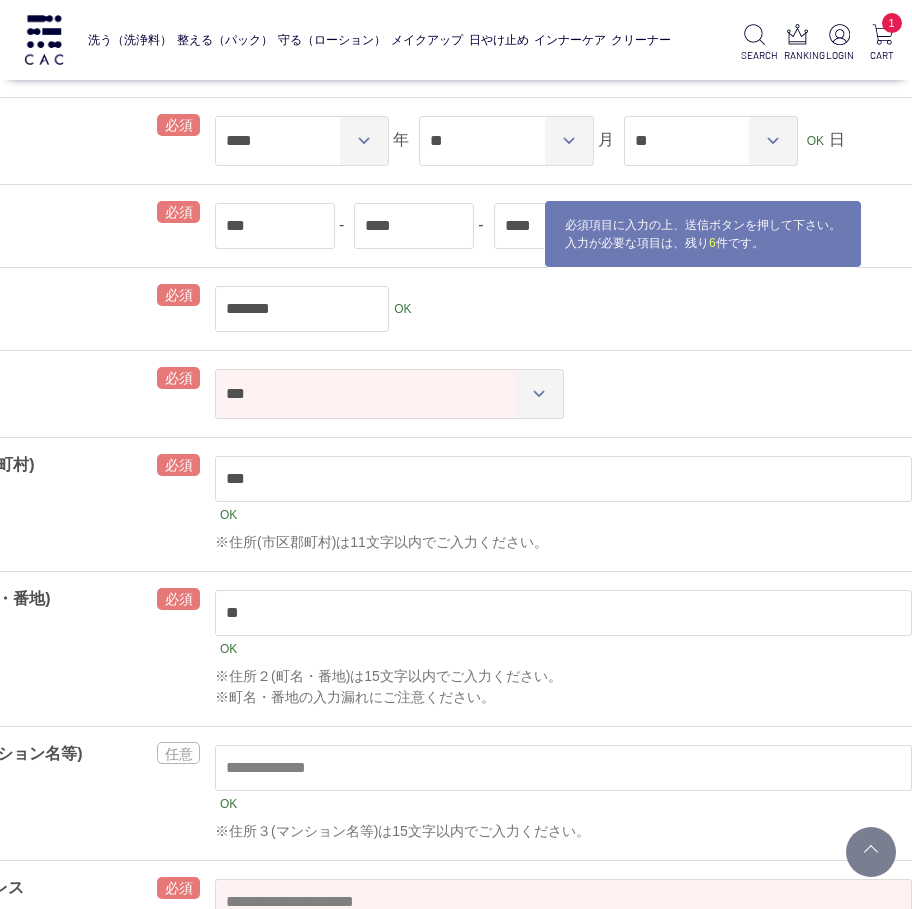 click on "*** *** *** *** *** *** *** *** *** *** *** *** *** **** *** *** *** *** *** *** *** *** *** *** *** *** *** *** *** **** *** *** *** *** *** *** *** *** *** *** *** *** *** *** *** **** *** OK" at bounding box center (563, 394) 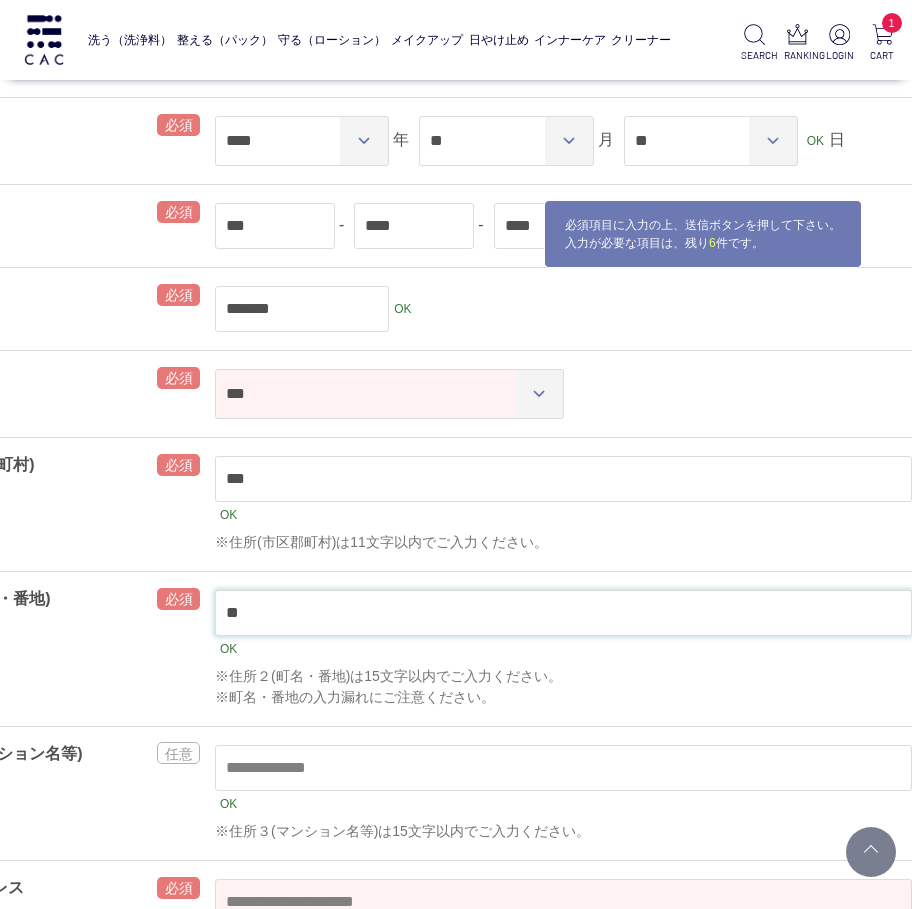 click on "**" at bounding box center [563, 613] 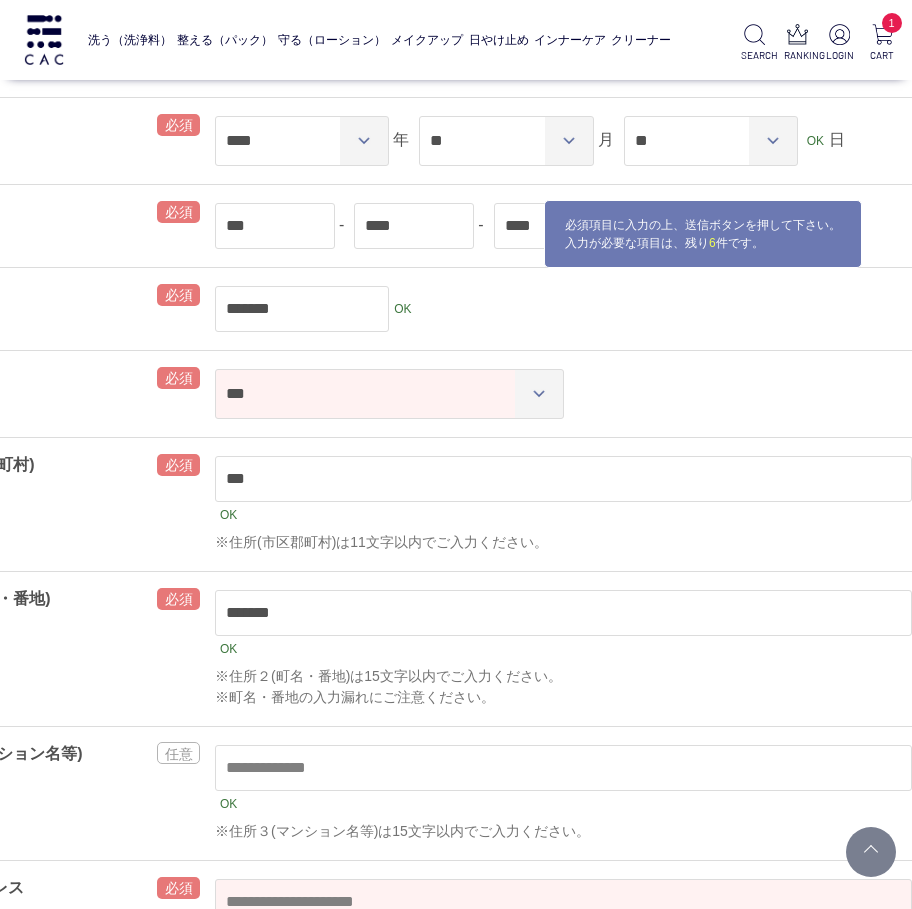 type on "*******" 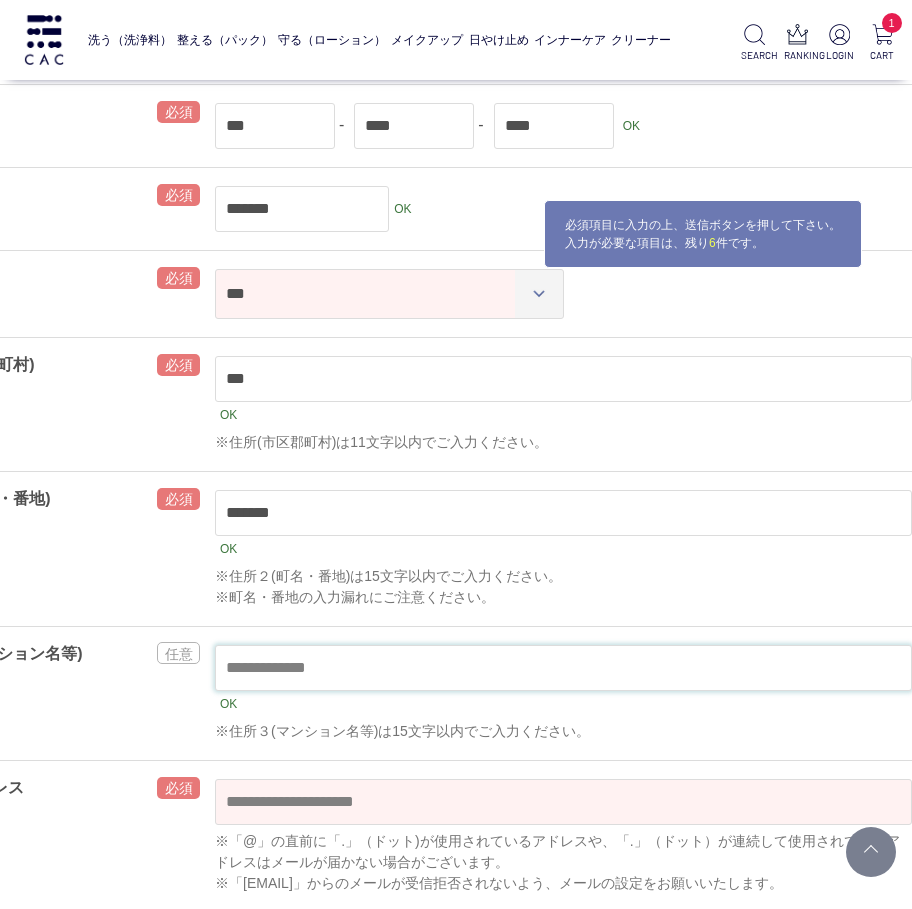 click at bounding box center (563, 668) 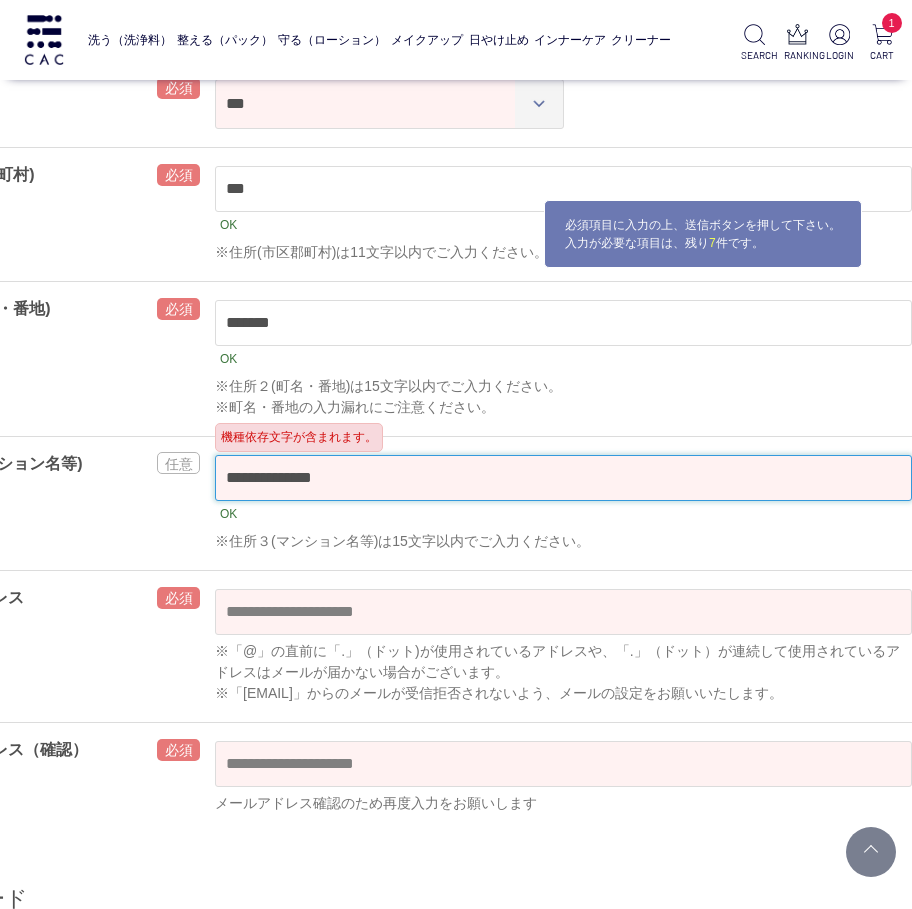 scroll, scrollTop: 700, scrollLeft: 118, axis: both 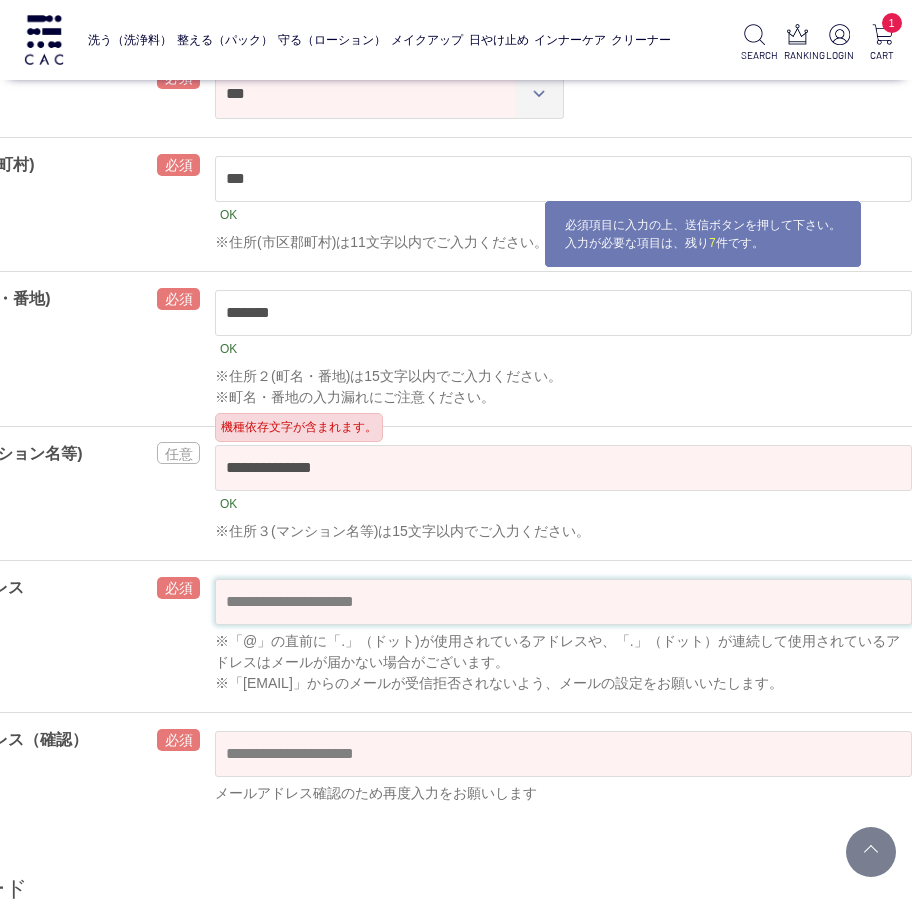 type on "**********" 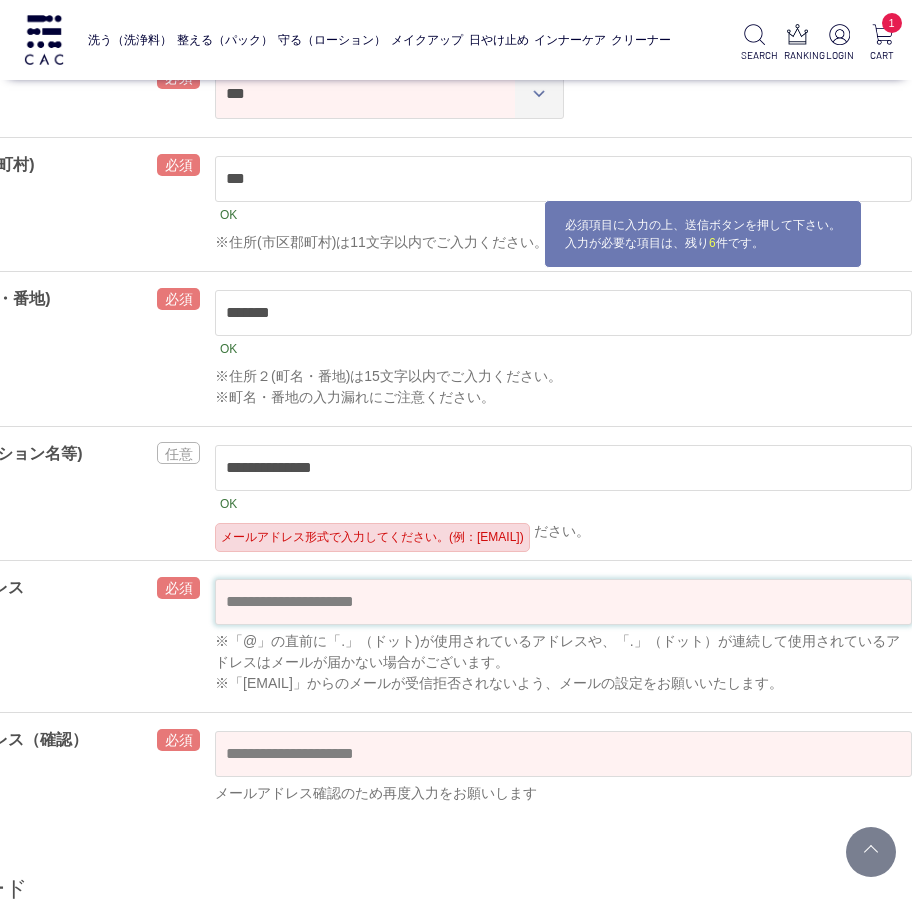 drag, startPoint x: 329, startPoint y: 617, endPoint x: 339, endPoint y: 614, distance: 10.440307 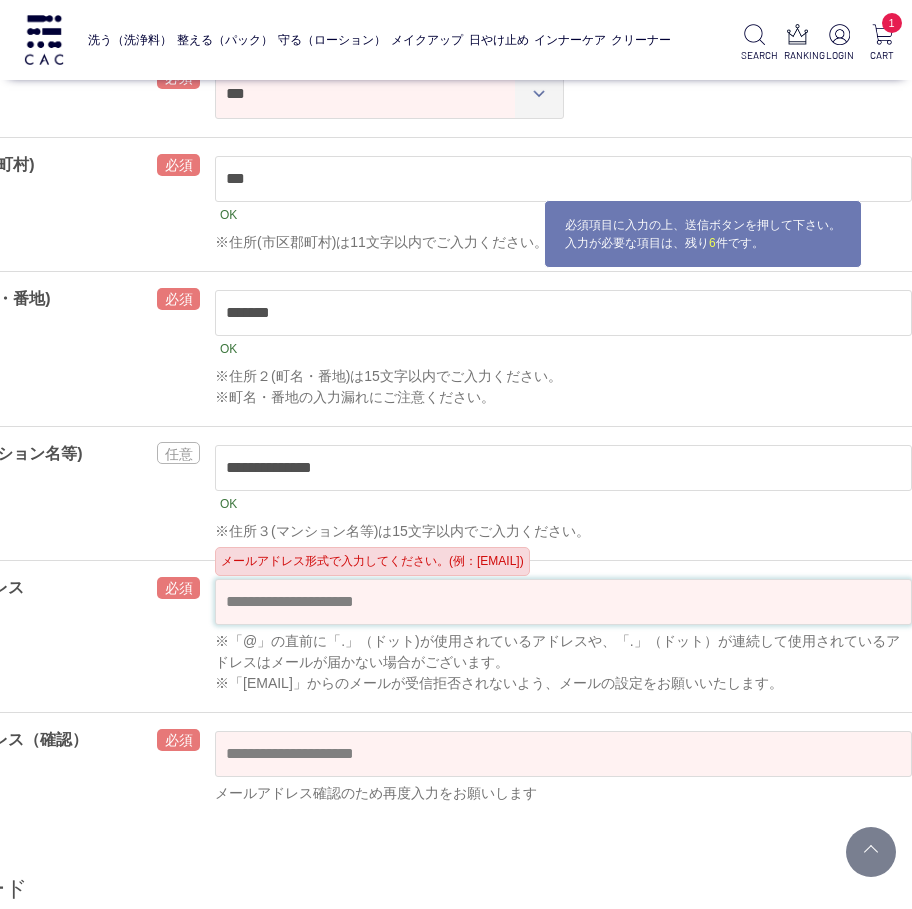 paste on "**********" 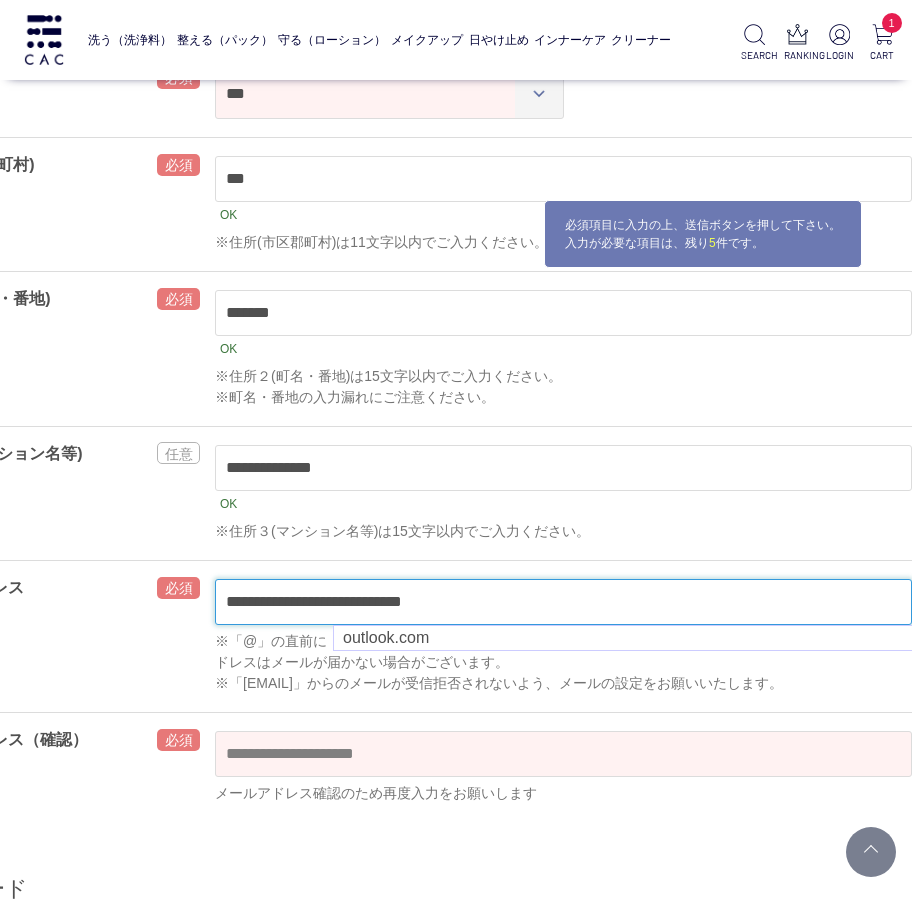 type on "**********" 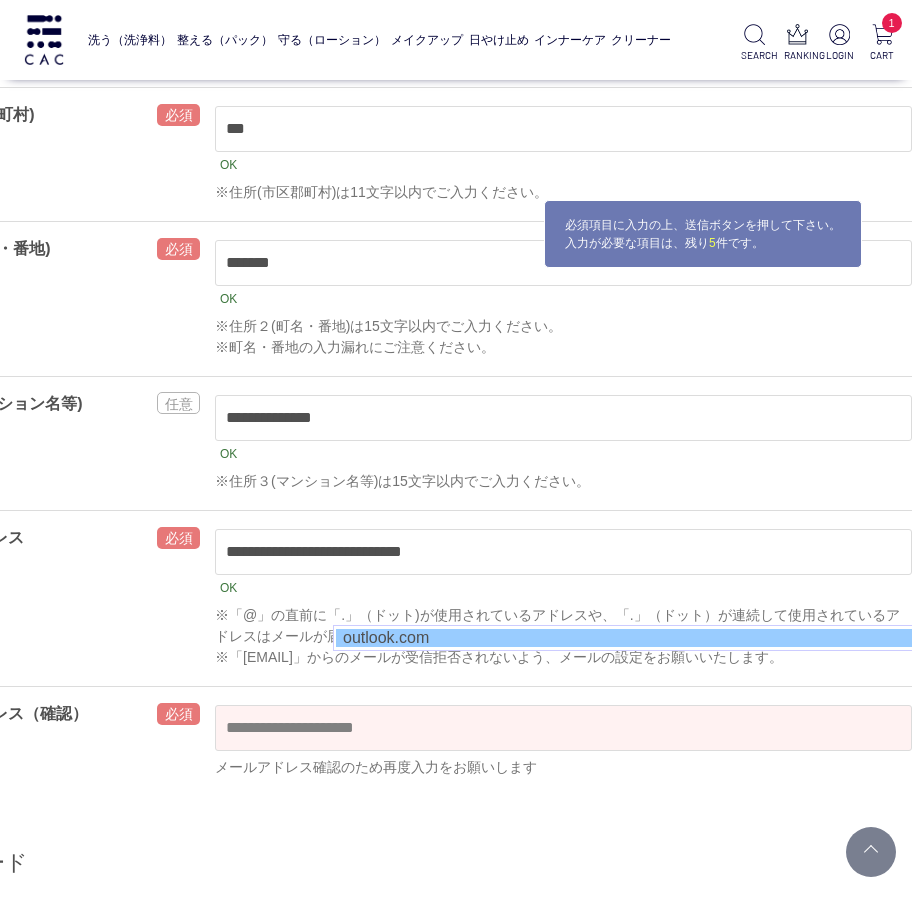 scroll, scrollTop: 800, scrollLeft: 118, axis: both 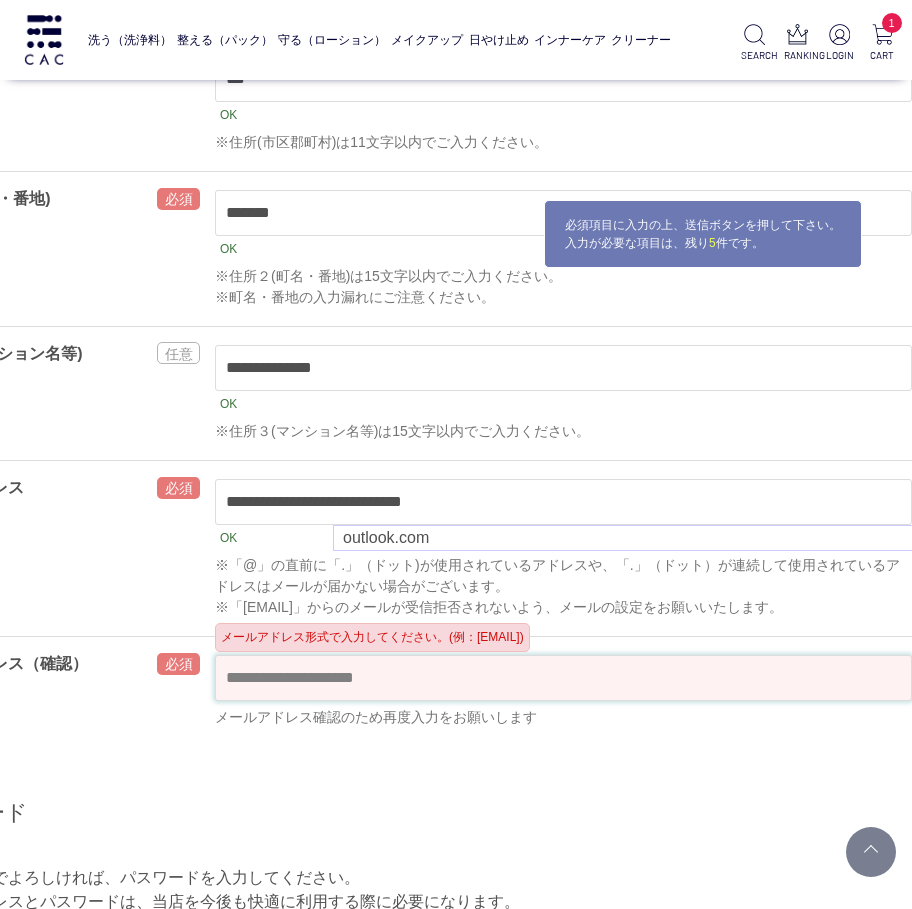 click at bounding box center [563, 678] 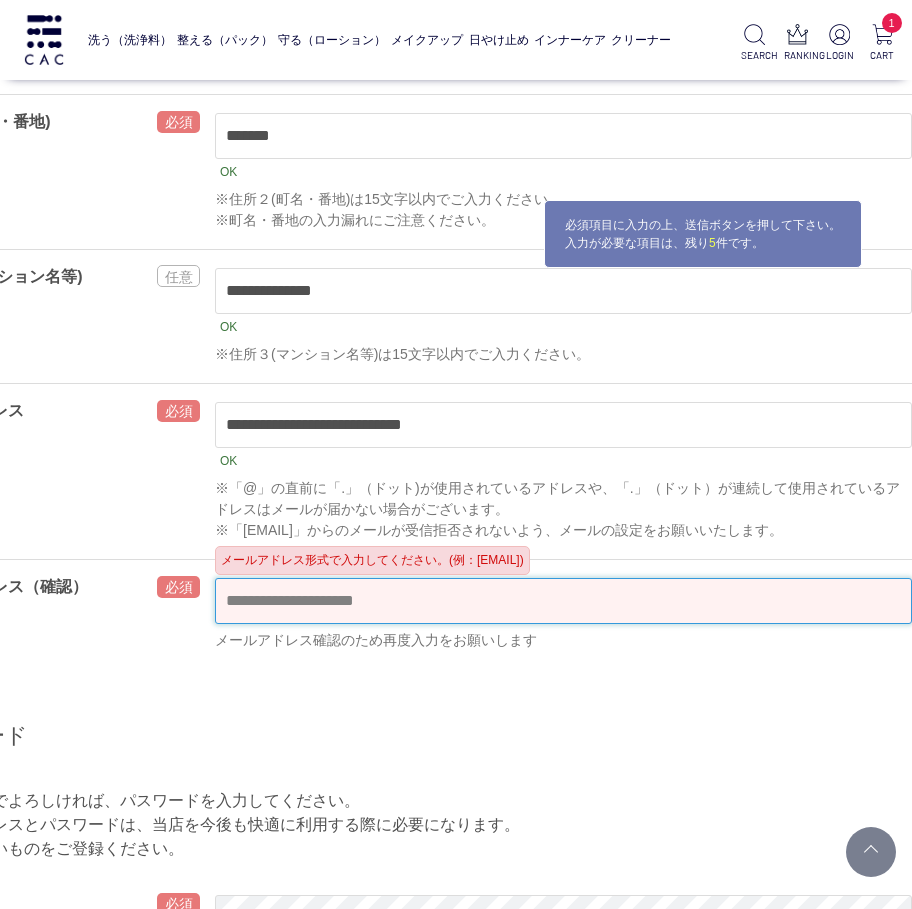 scroll, scrollTop: 900, scrollLeft: 118, axis: both 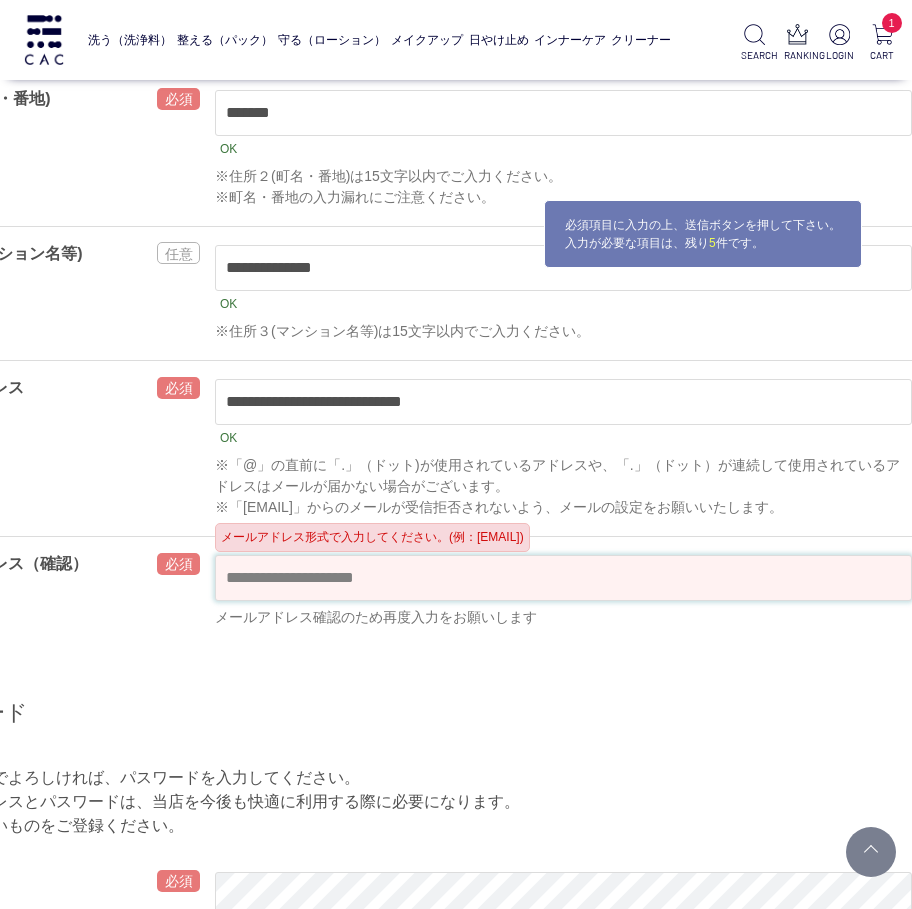 click at bounding box center [563, 578] 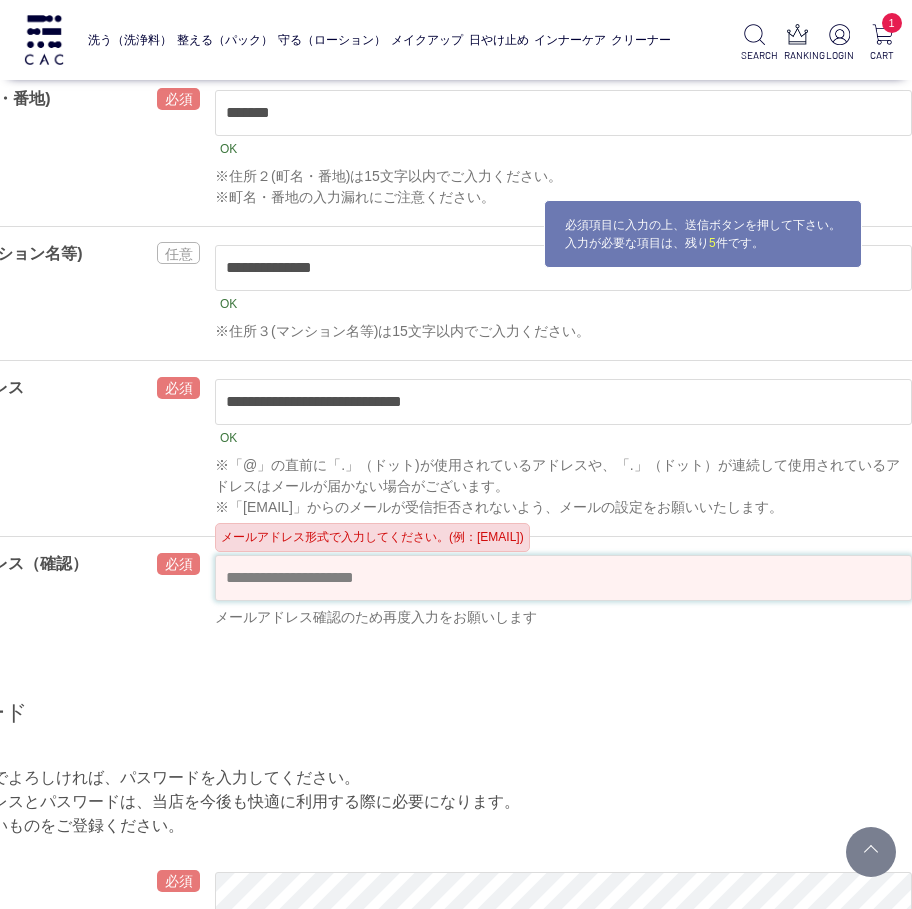 click at bounding box center (563, 578) 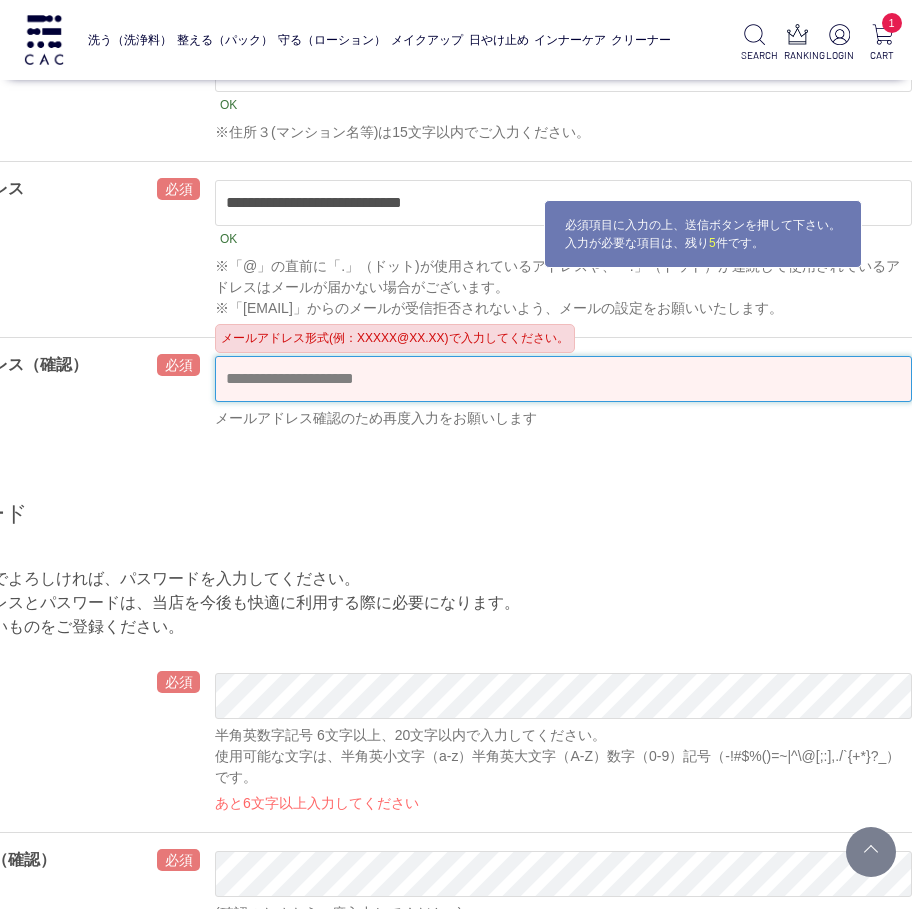 scroll, scrollTop: 1100, scrollLeft: 118, axis: both 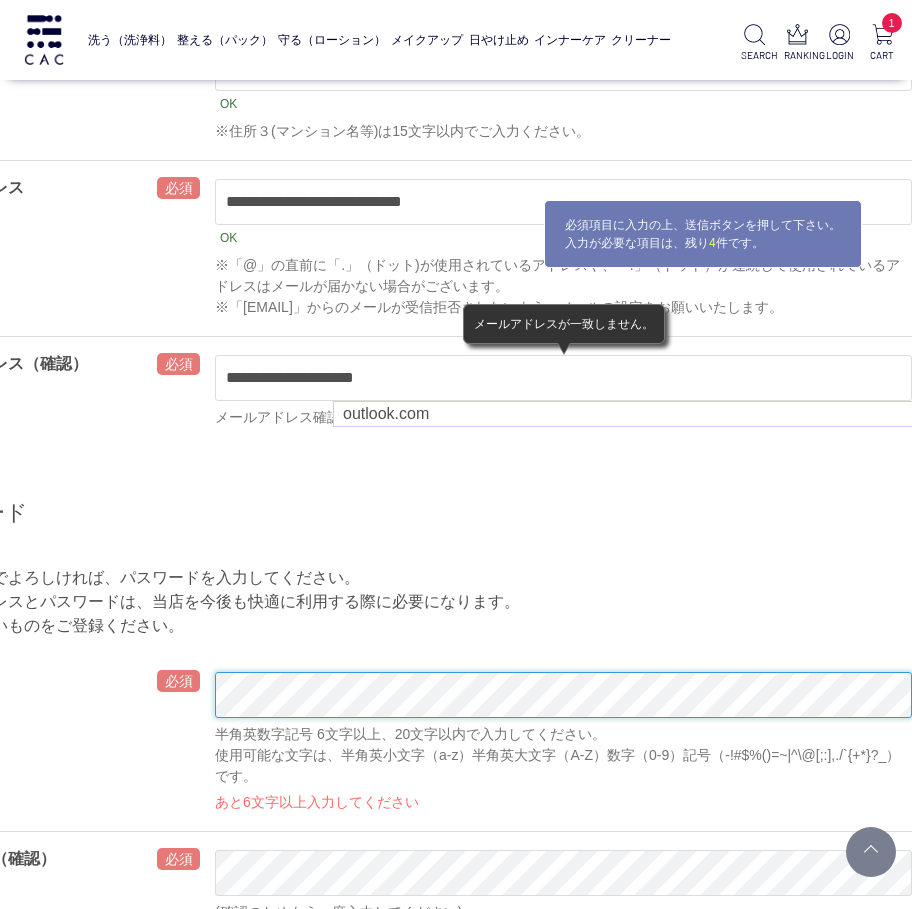 type on "**********" 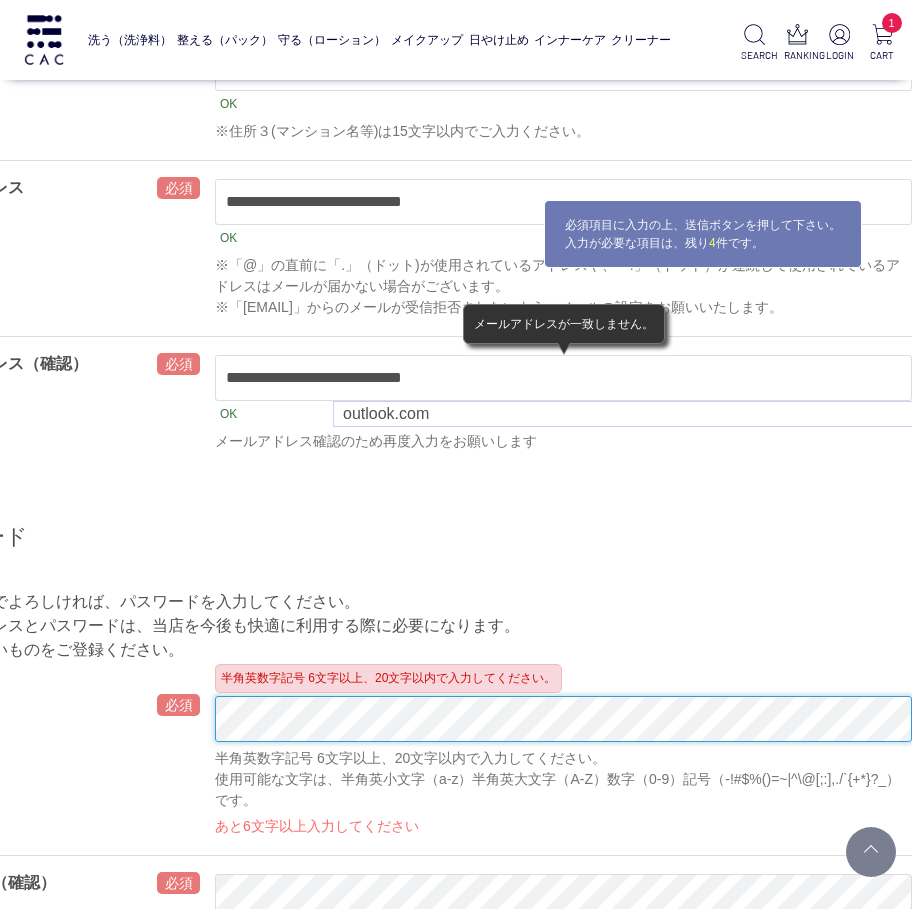 click on "洗う（洗浄料）
液体洗浄料
パウダー洗浄料
泡洗顔料
グッズ
整える（パック）
フェイスパック
ヘアパック
守る（ローション）
保湿化粧水
柔軟化粧水
美容液
ジェル
メイクアップ
ベース
アイ
フェイスカラー
リップ
日やけ止め
インナーケア
クリーナー
SEARCH
RANKING
LOGIN
1
CART
会員登録
**" at bounding box center [412, 1374] 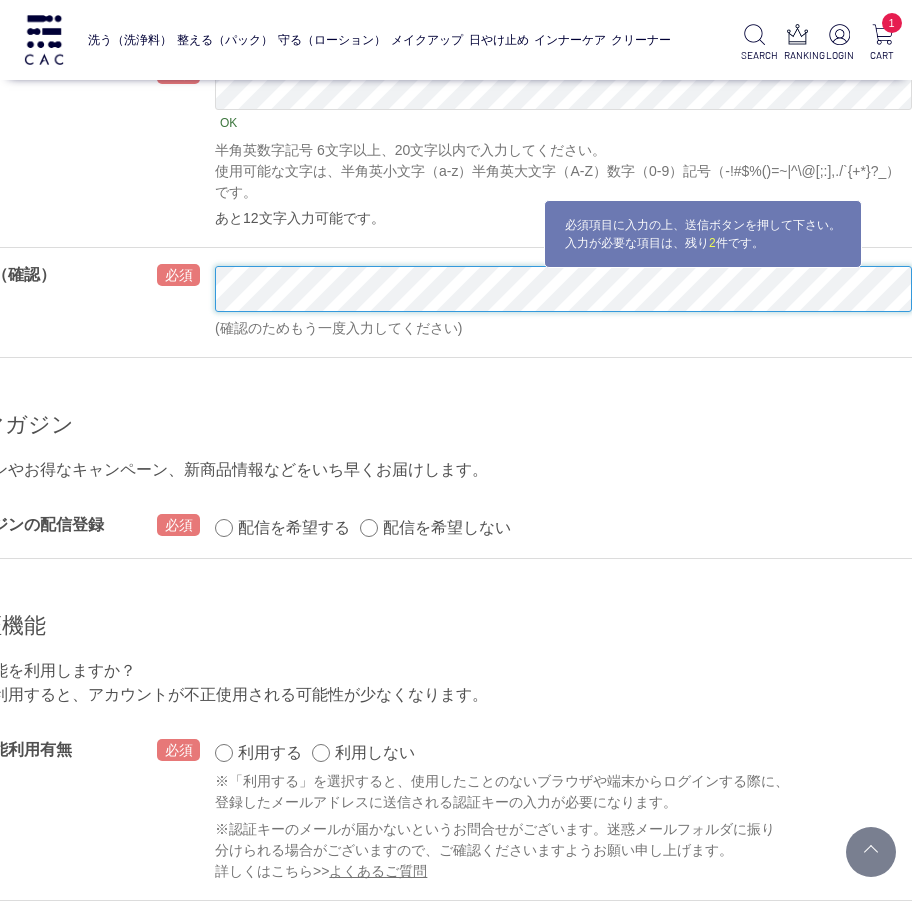 scroll, scrollTop: 1734, scrollLeft: 118, axis: both 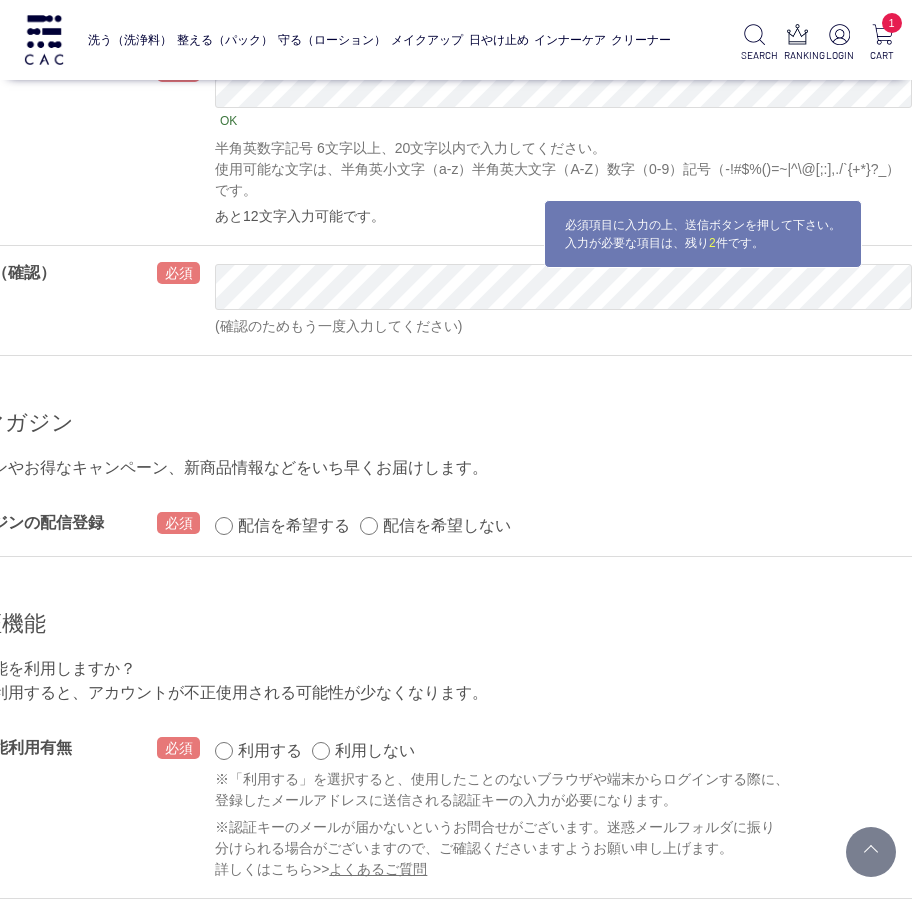 click on "氏名
［姓］ ** OK
［名］ * OK
カナ
［セイ］ *** OK
［メイ］ ** OK
性別
** ** ***** OK
生年月日
**** **** **** **** **** **** **** **** **** **** **** **** **** **** **** **** **** **** **** **** **** **** **** **** **** **** **** **** **** **** **** **** **** **** **** **** **** **** **** **** **** **** **** **** **** **** **** **** **** **** **** **** **** **** **** **** **** **** **** **** **** **** **** **** ****" at bounding box center [412, -466] 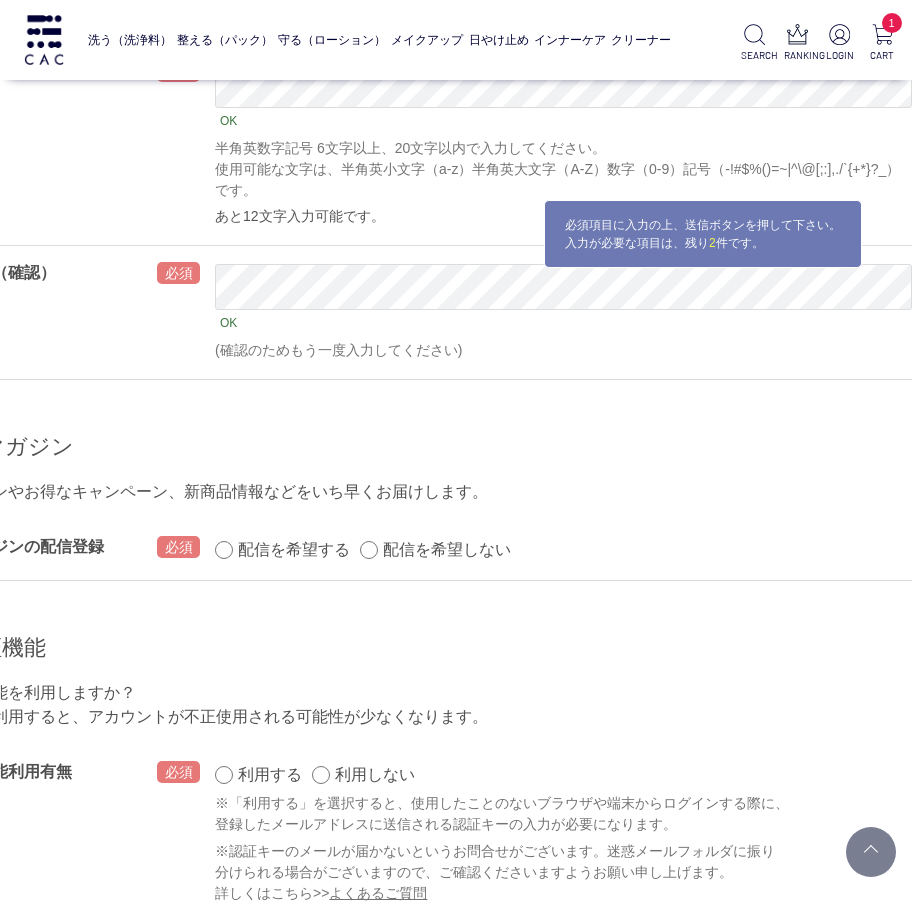 click on "配信を希望しない" at bounding box center [447, 549] 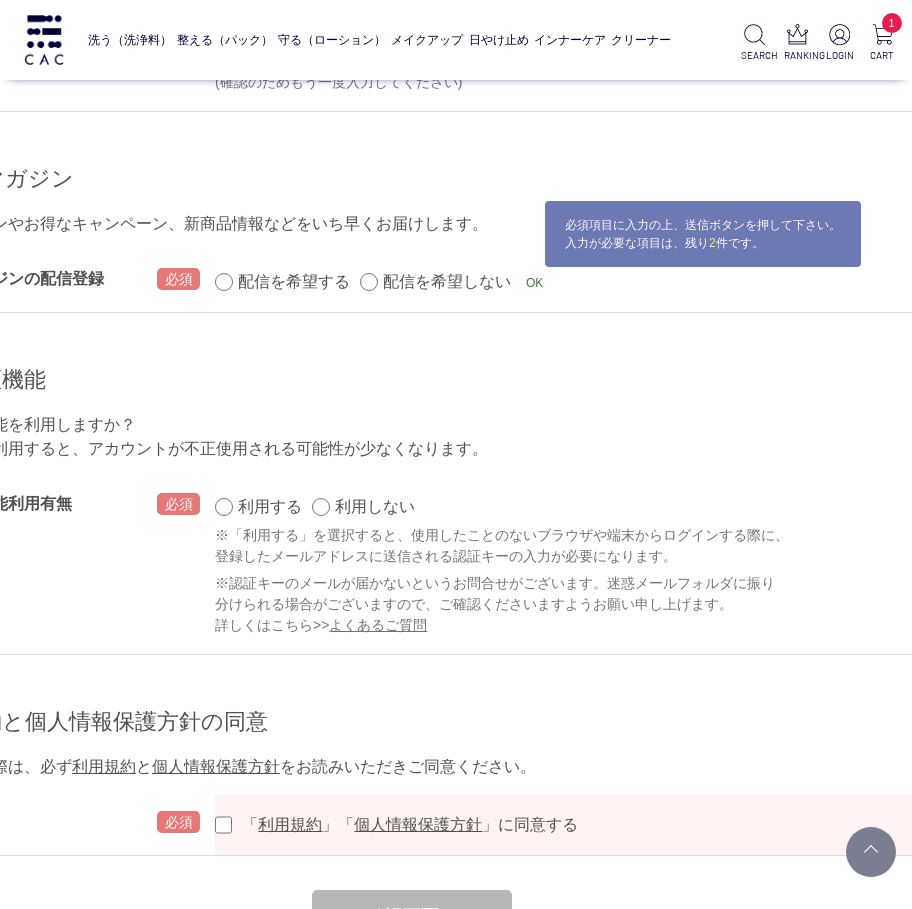 scroll, scrollTop: 2134, scrollLeft: 118, axis: both 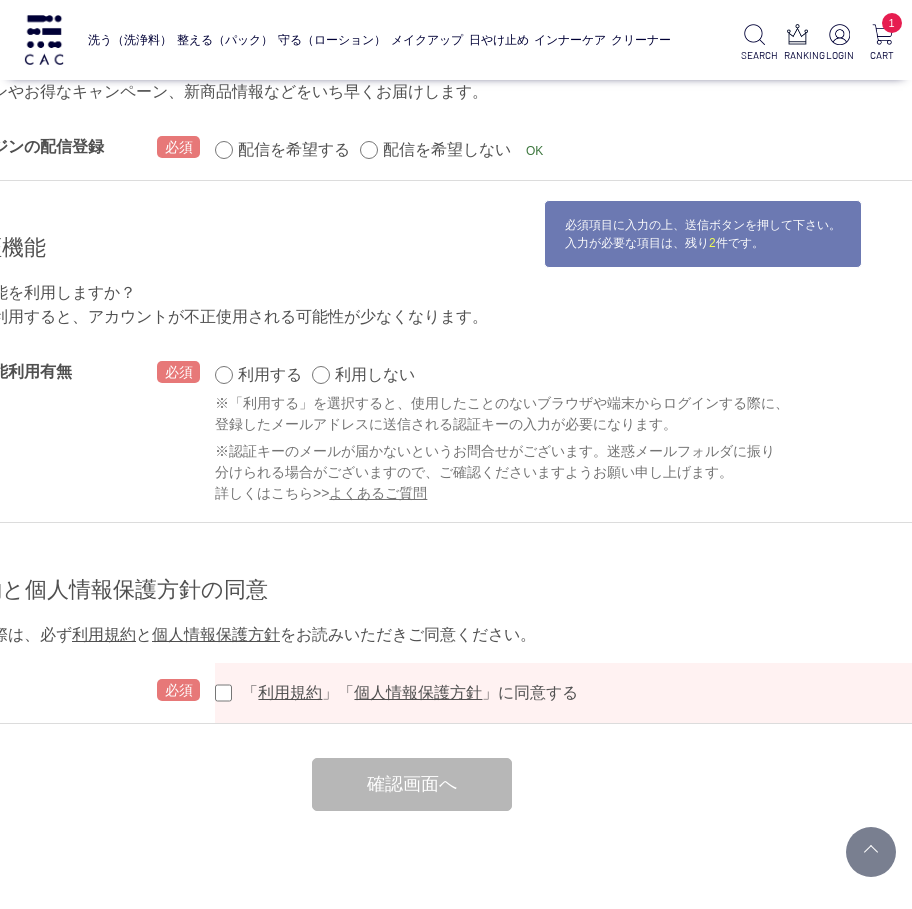 click on "利用する" at bounding box center [270, 374] 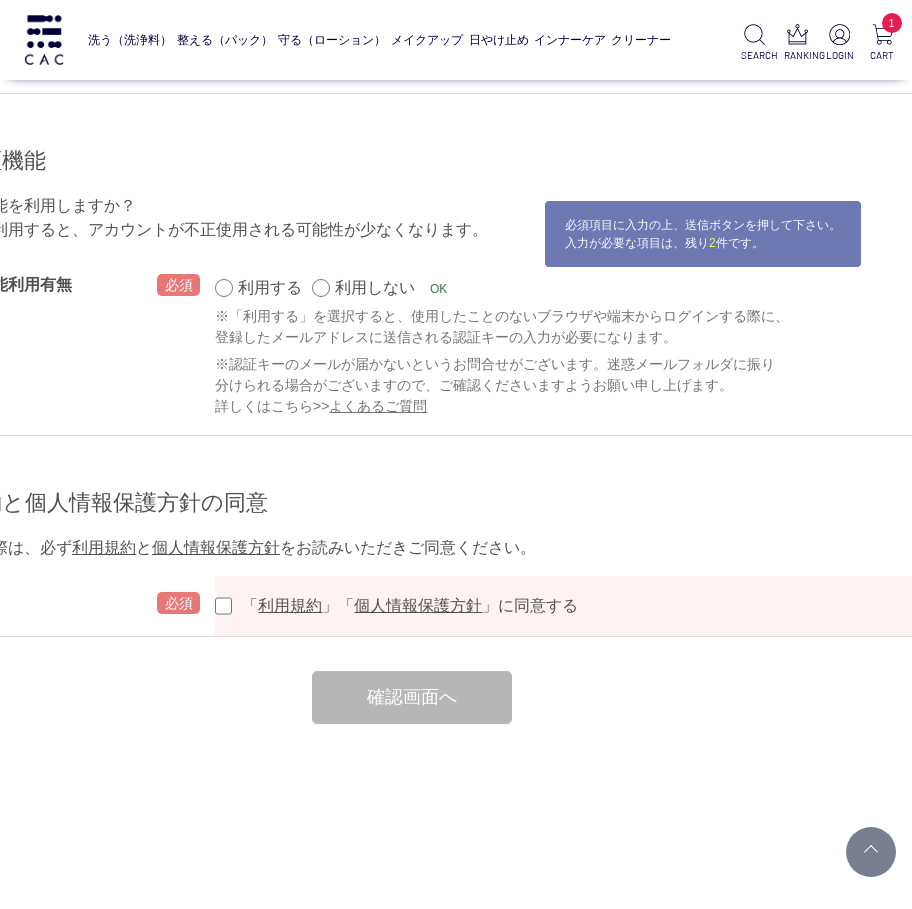 scroll, scrollTop: 2234, scrollLeft: 118, axis: both 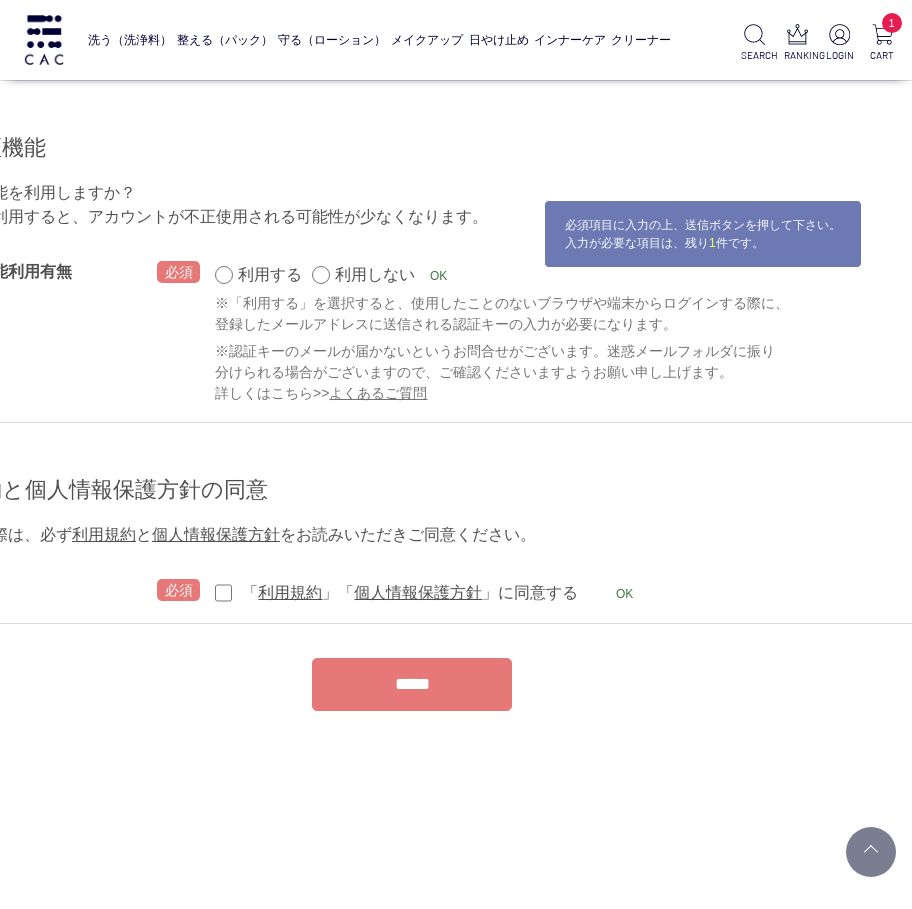 click on "*****" at bounding box center (412, 684) 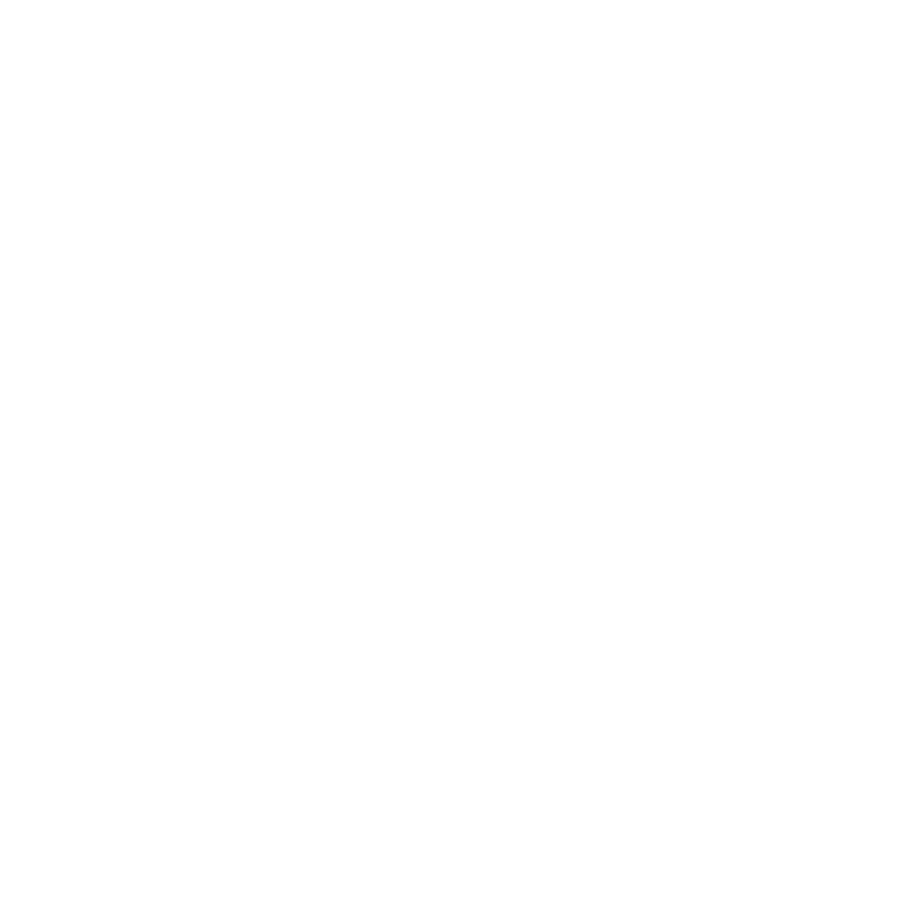scroll, scrollTop: 0, scrollLeft: 0, axis: both 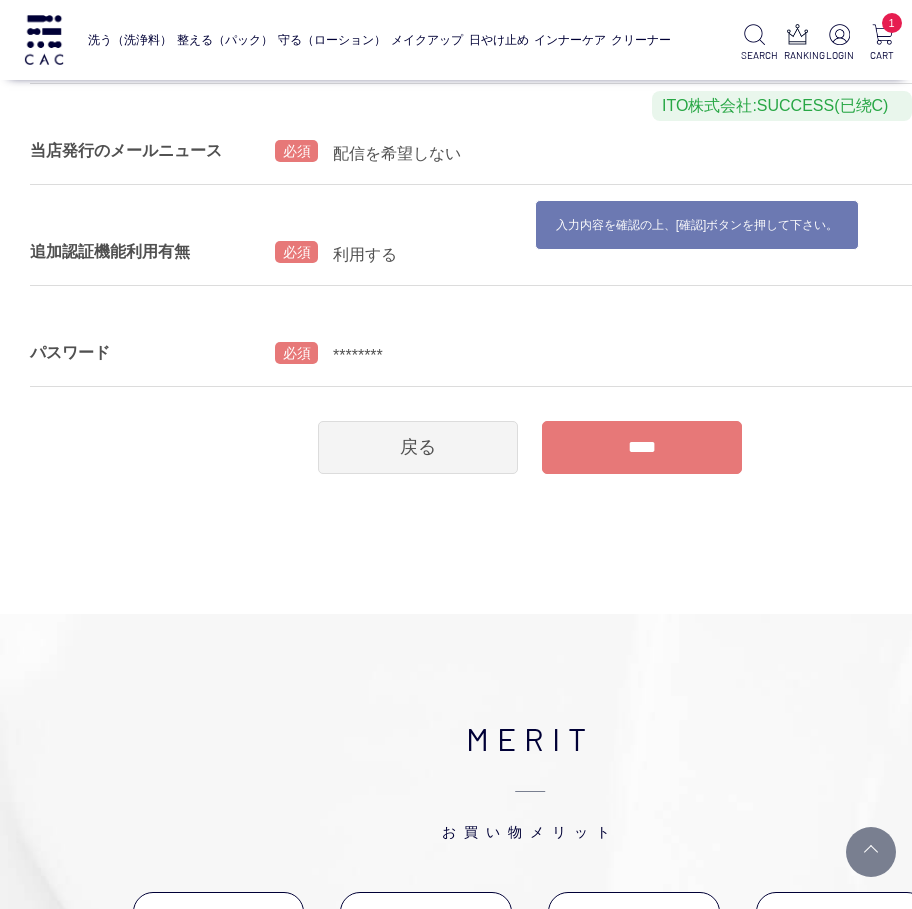 click on "****" at bounding box center [642, 447] 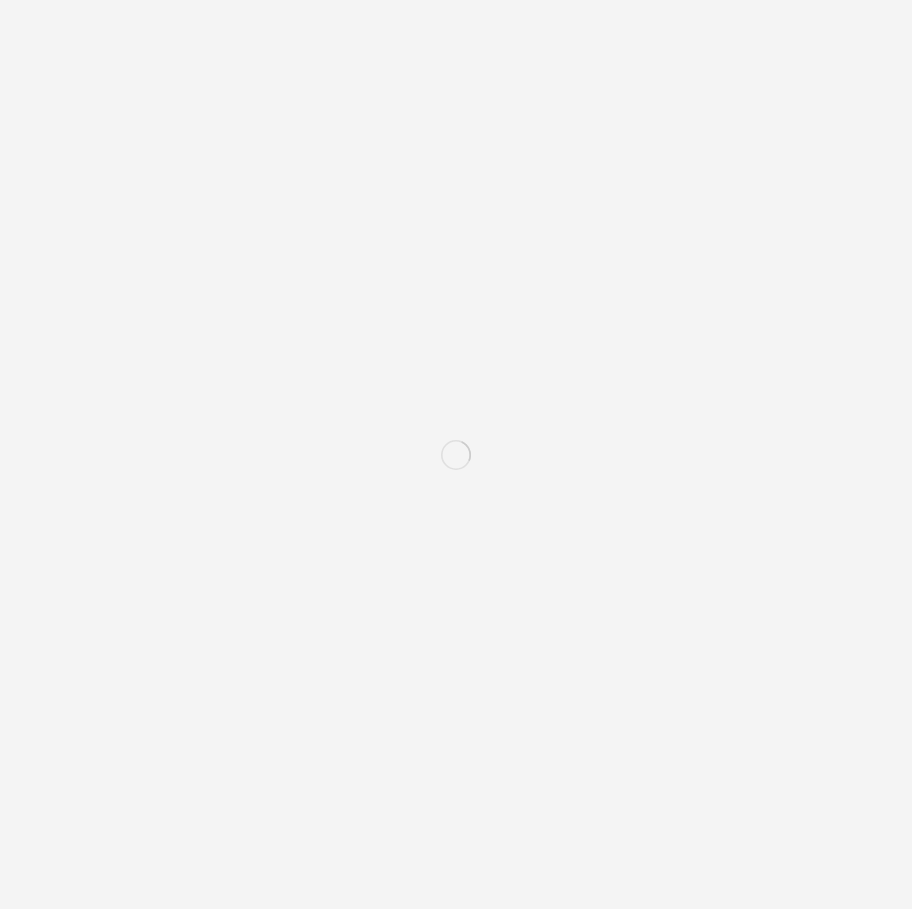 scroll, scrollTop: 0, scrollLeft: 0, axis: both 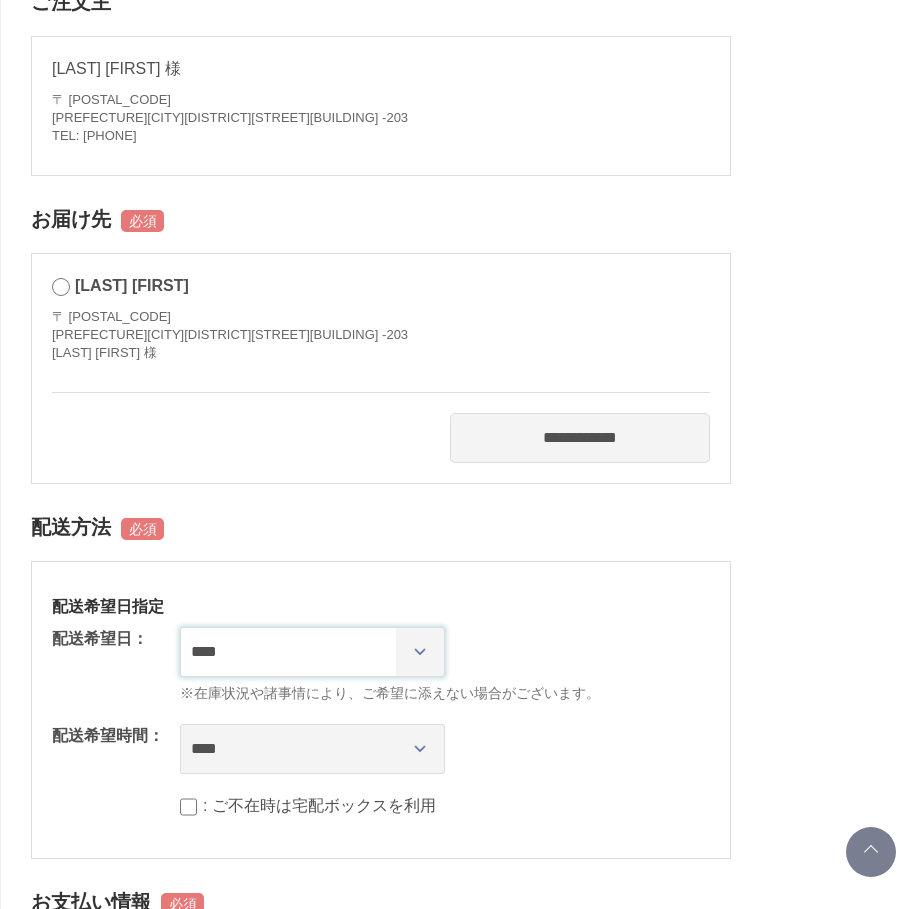 click on "**********" at bounding box center [312, 652] 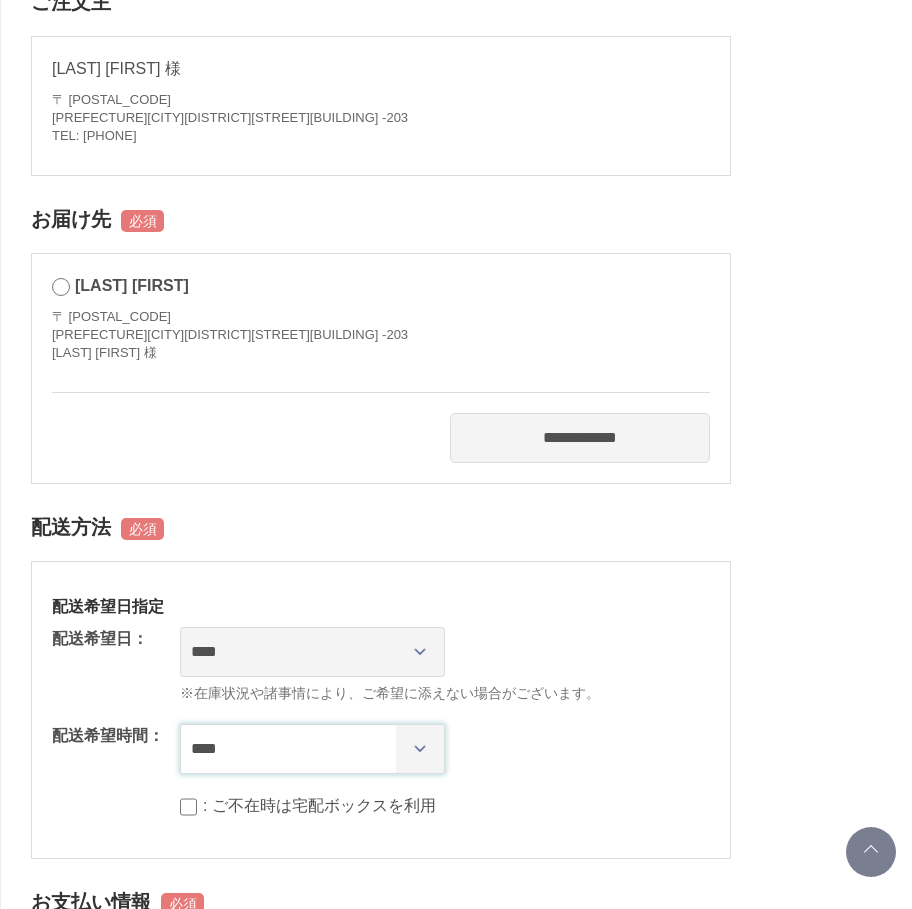 click on "**** *** ****** ****** ****** ******" at bounding box center (312, 749) 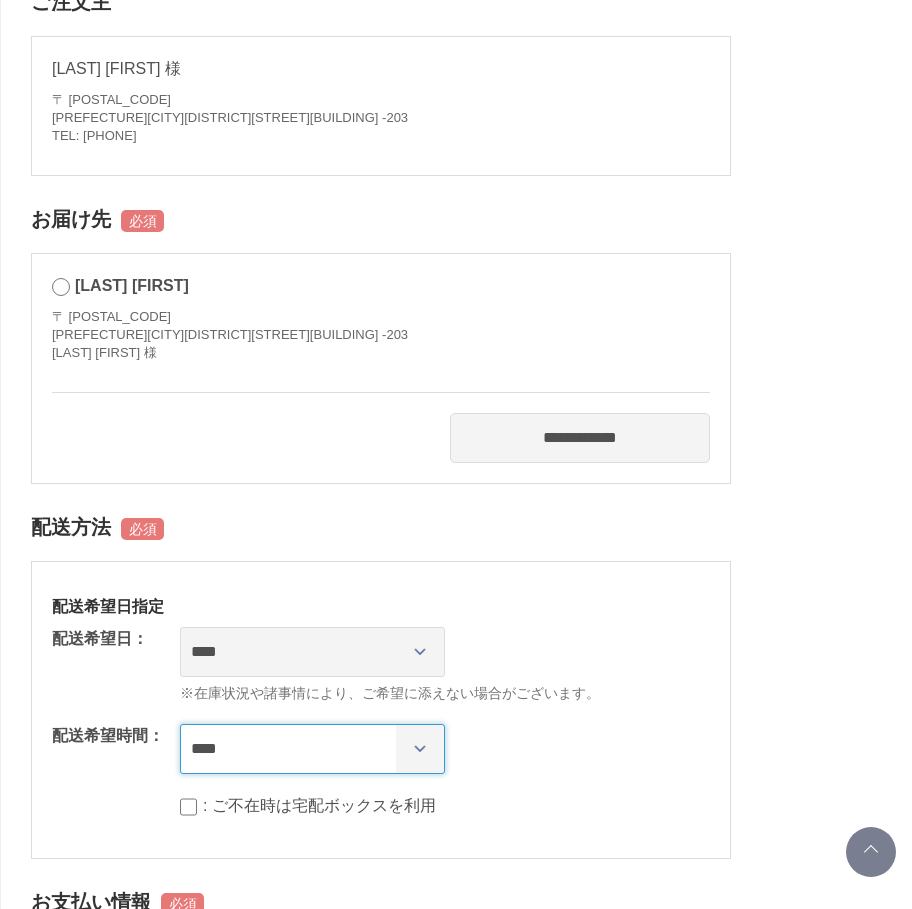 scroll, scrollTop: 600, scrollLeft: 0, axis: vertical 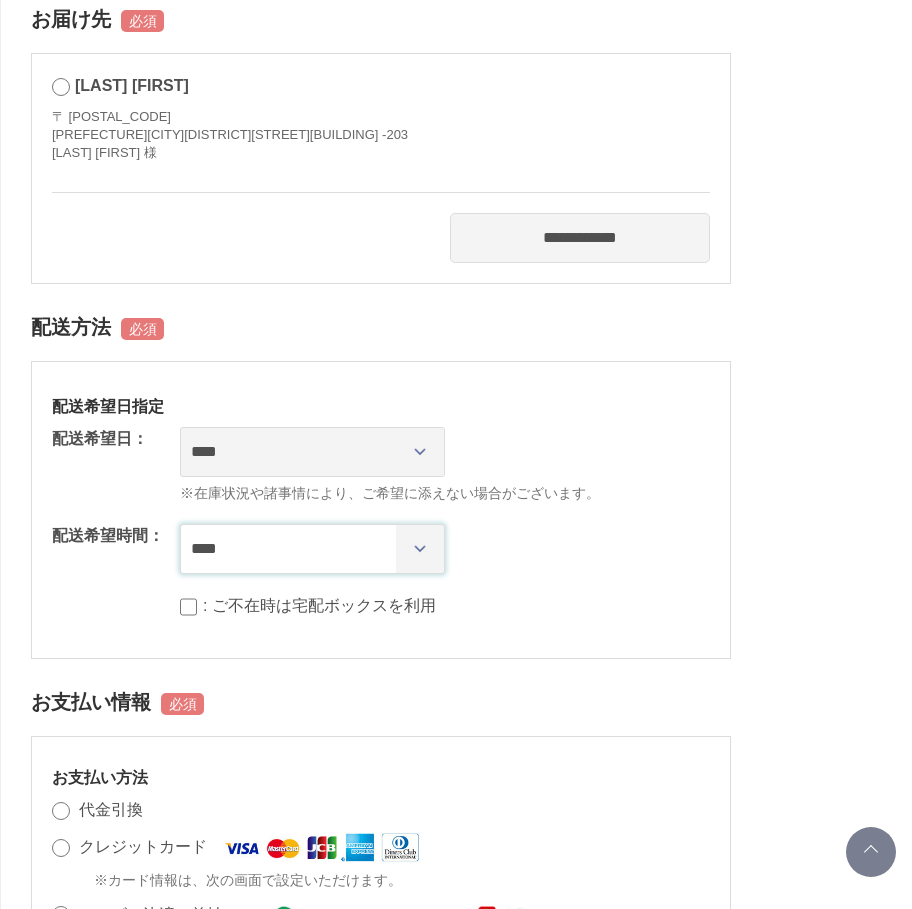 click on "**** *** ****** ****** ****** ******" at bounding box center (312, 549) 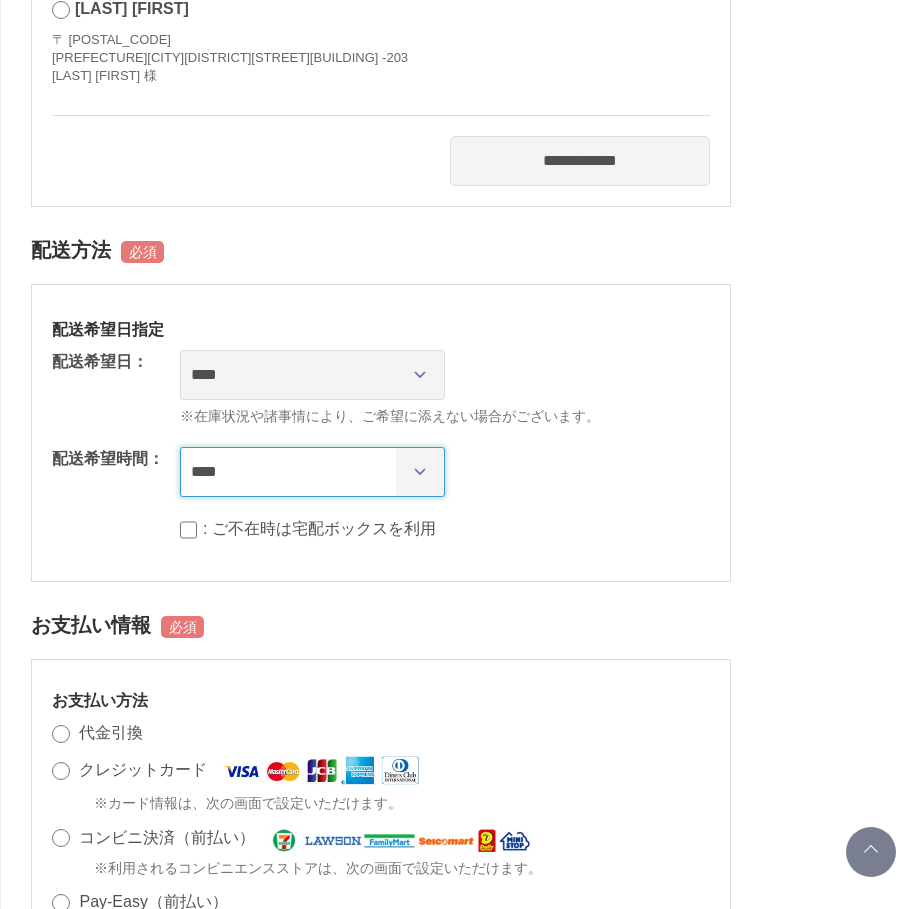 scroll, scrollTop: 700, scrollLeft: 0, axis: vertical 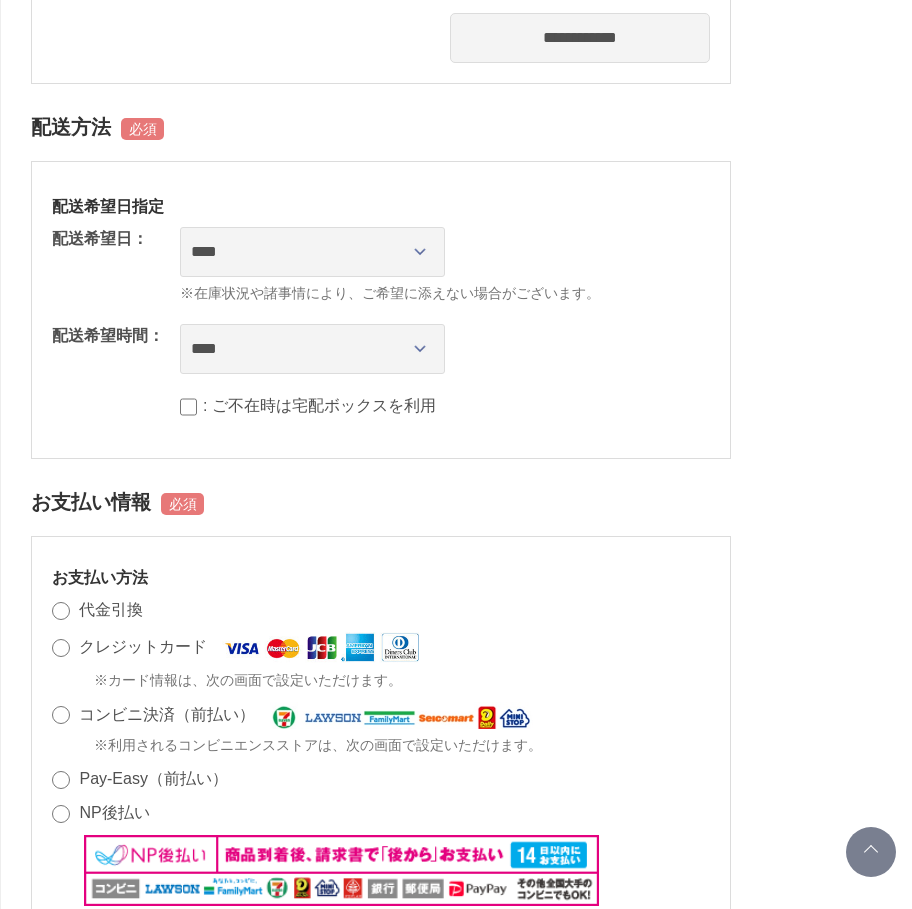 click on "クレジットカード" at bounding box center (143, 646) 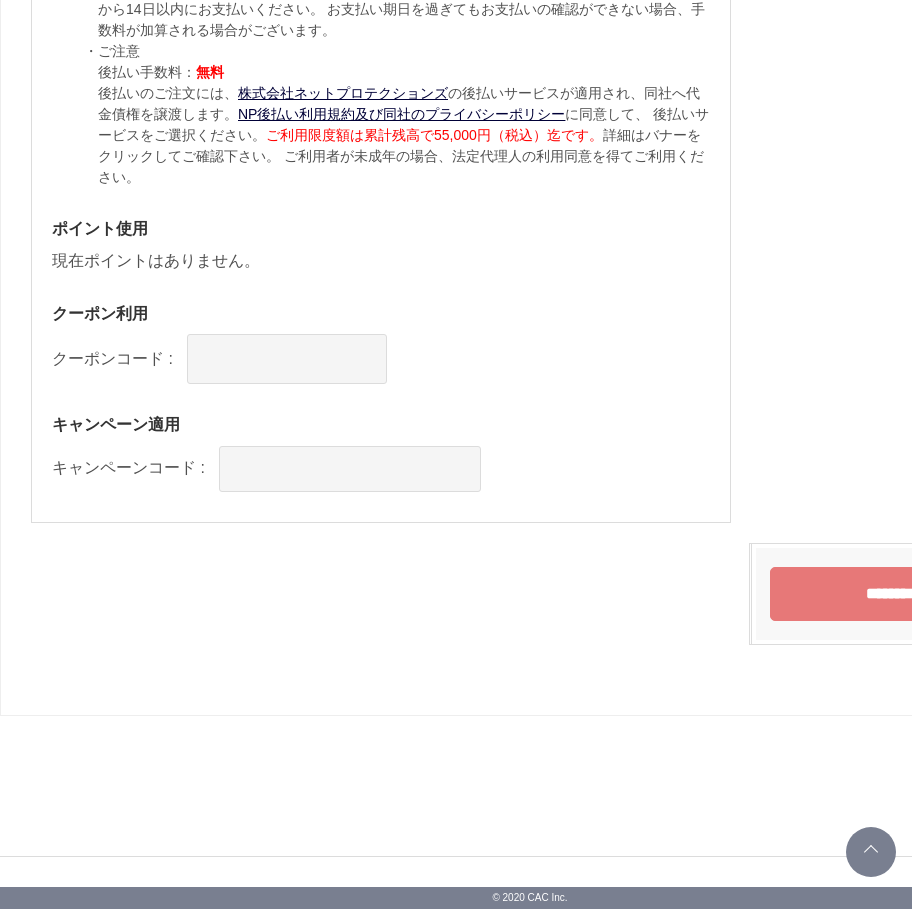 click on "********" at bounding box center (891, 594) 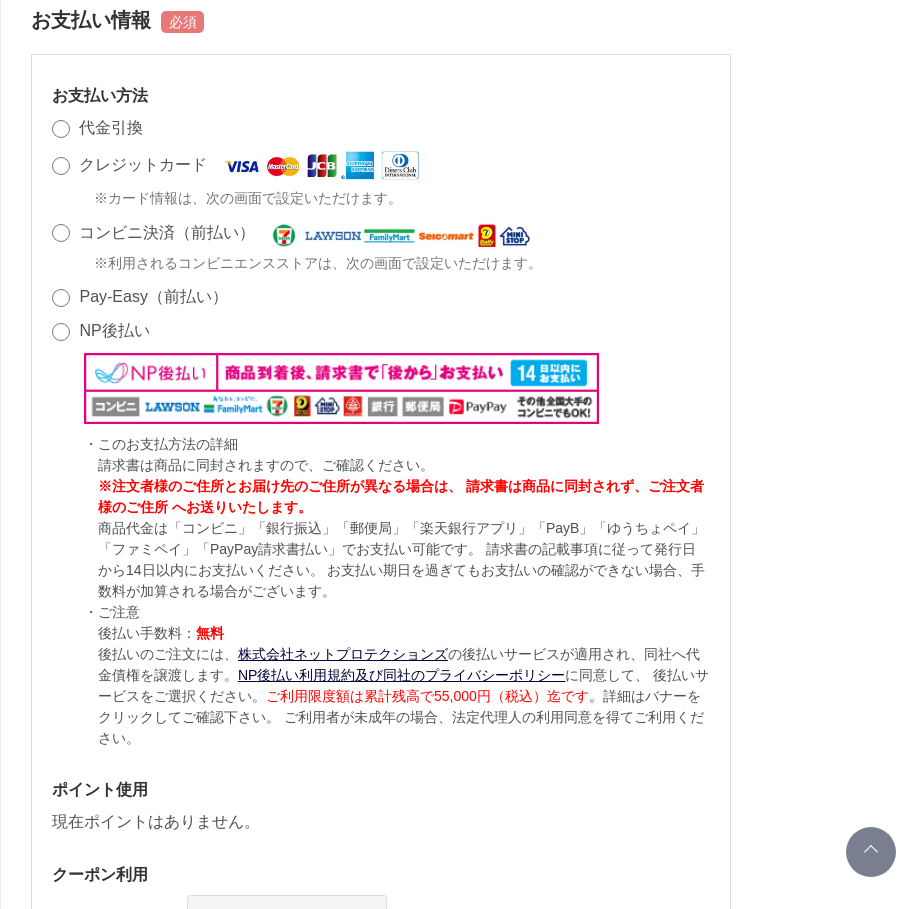 scroll, scrollTop: 1243, scrollLeft: 0, axis: vertical 